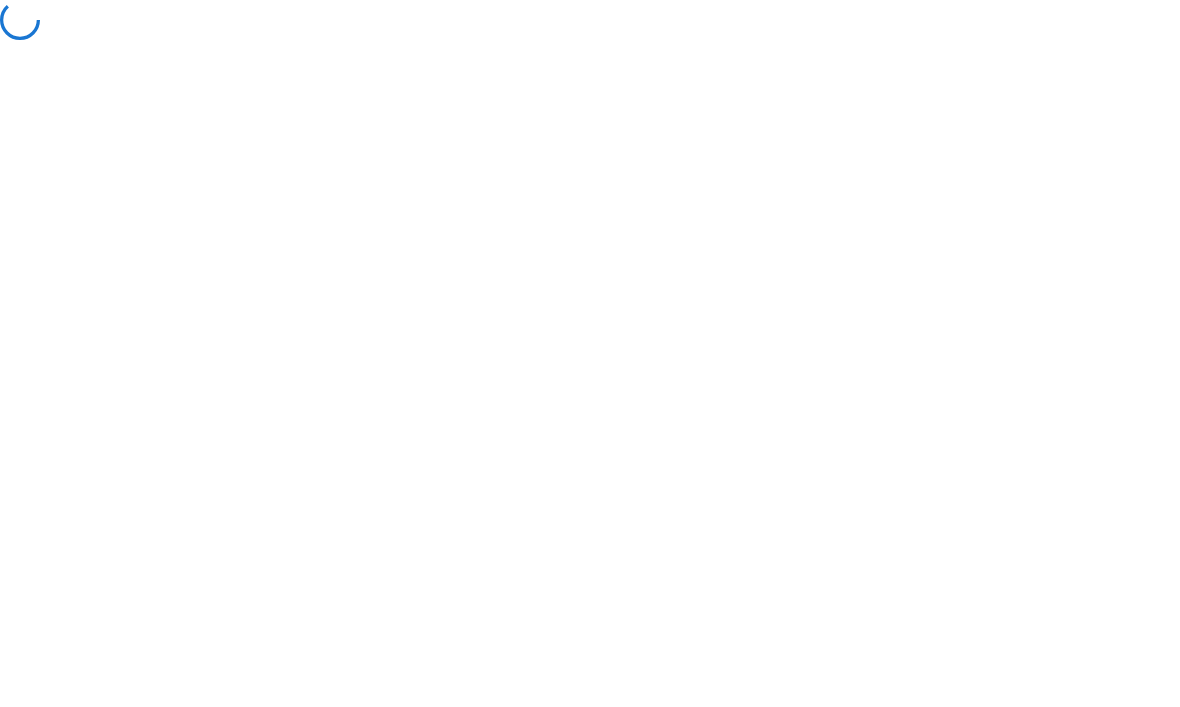 scroll, scrollTop: 0, scrollLeft: 0, axis: both 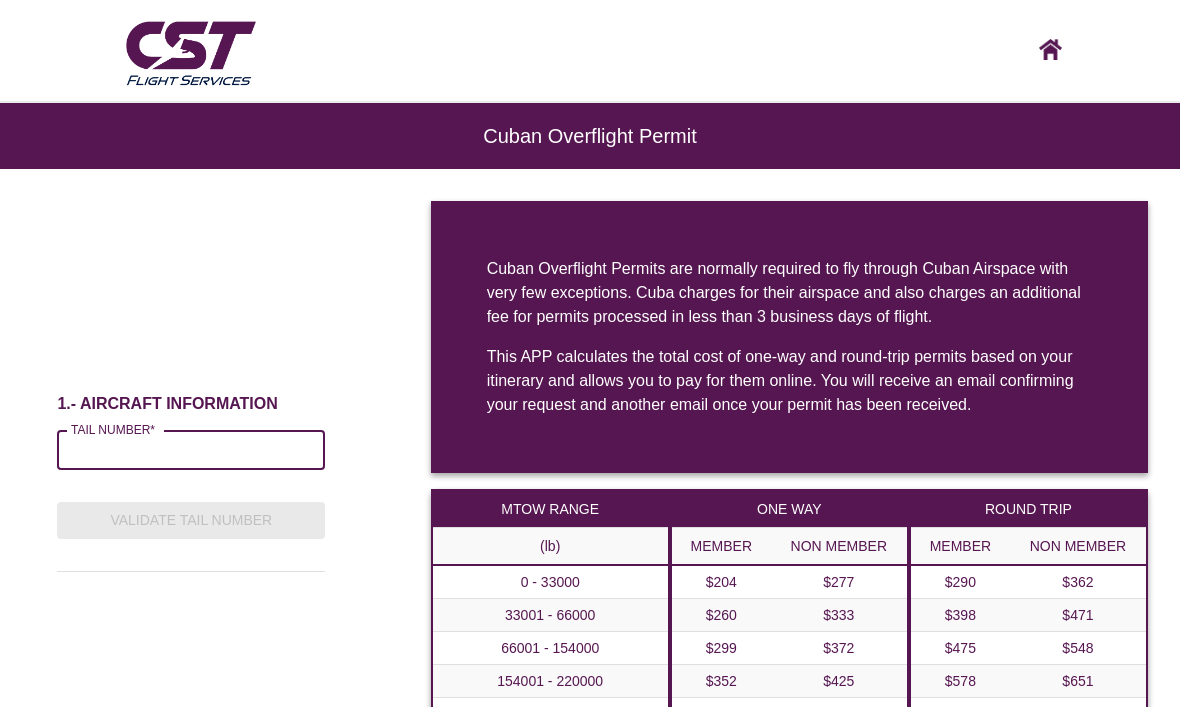 click on "TAIL NUMBER*" at bounding box center [191, 450] 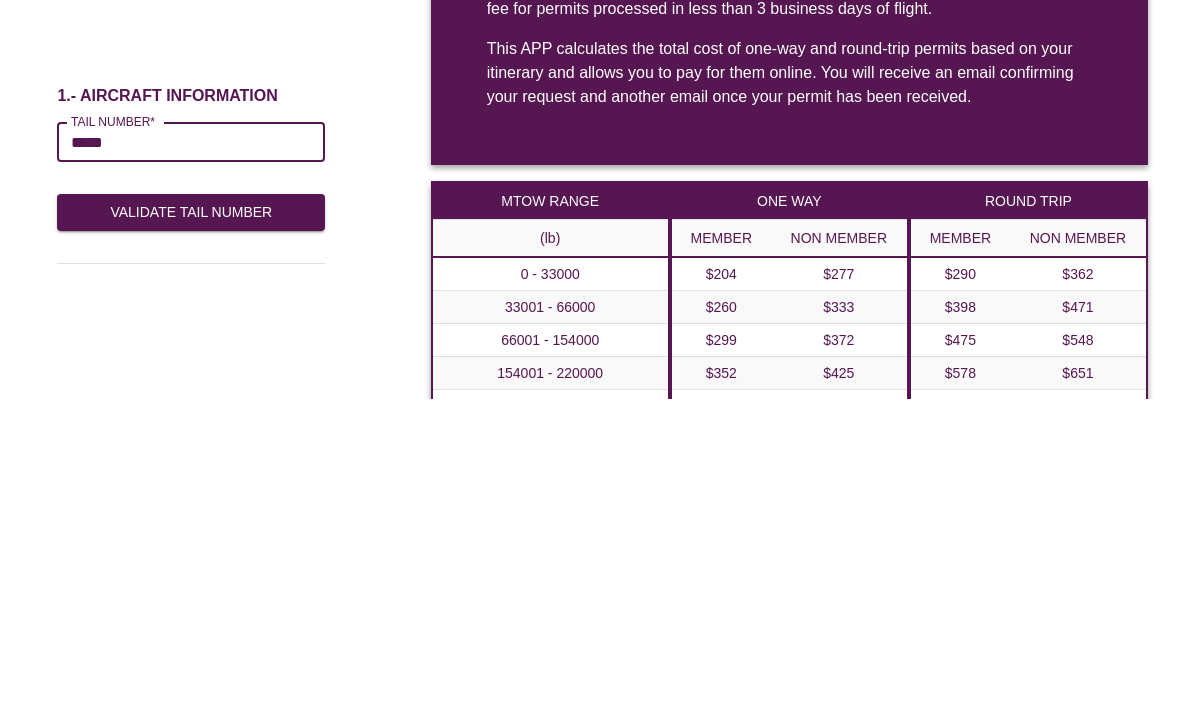 type on "******" 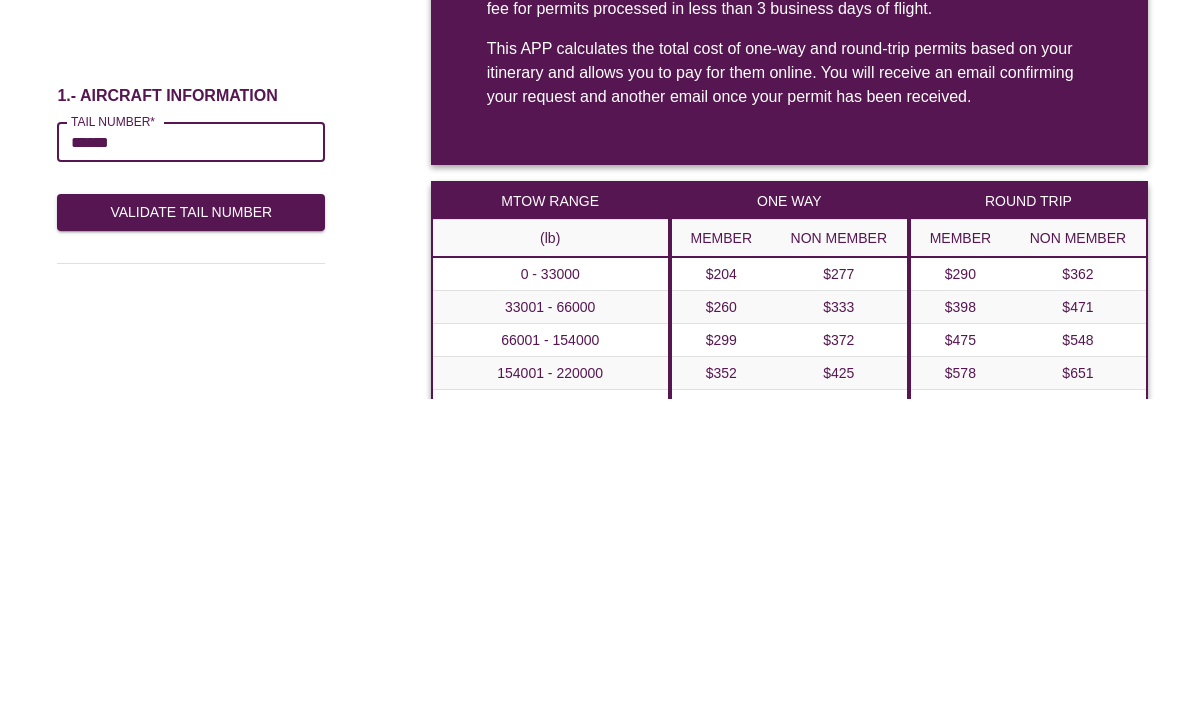click on "Validate Tail Number" at bounding box center [191, 520] 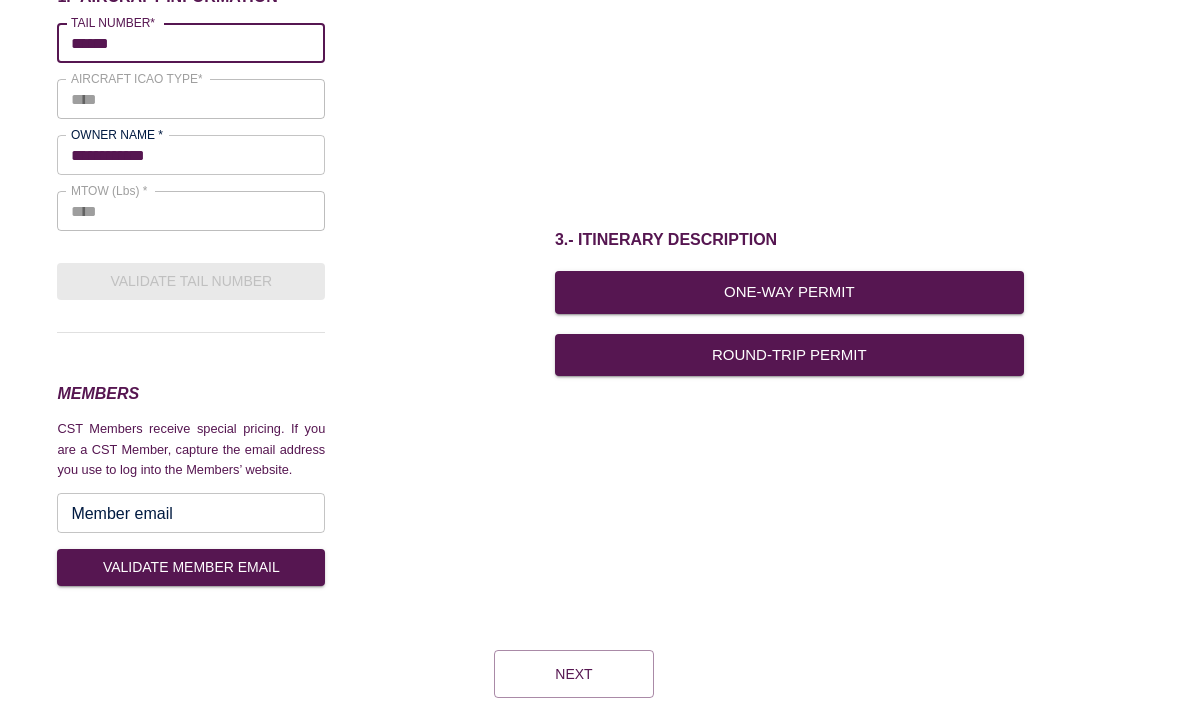 scroll, scrollTop: 214, scrollLeft: 0, axis: vertical 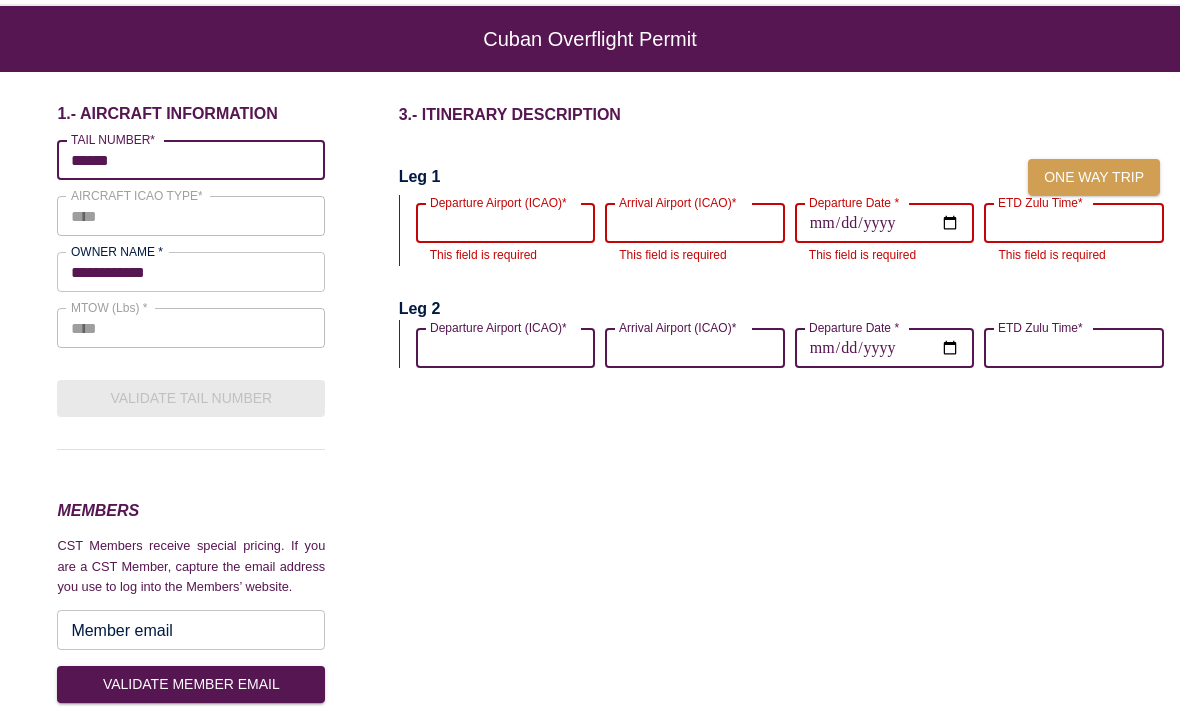 click on "Departure Airport (ICAO)*" at bounding box center [506, 223] 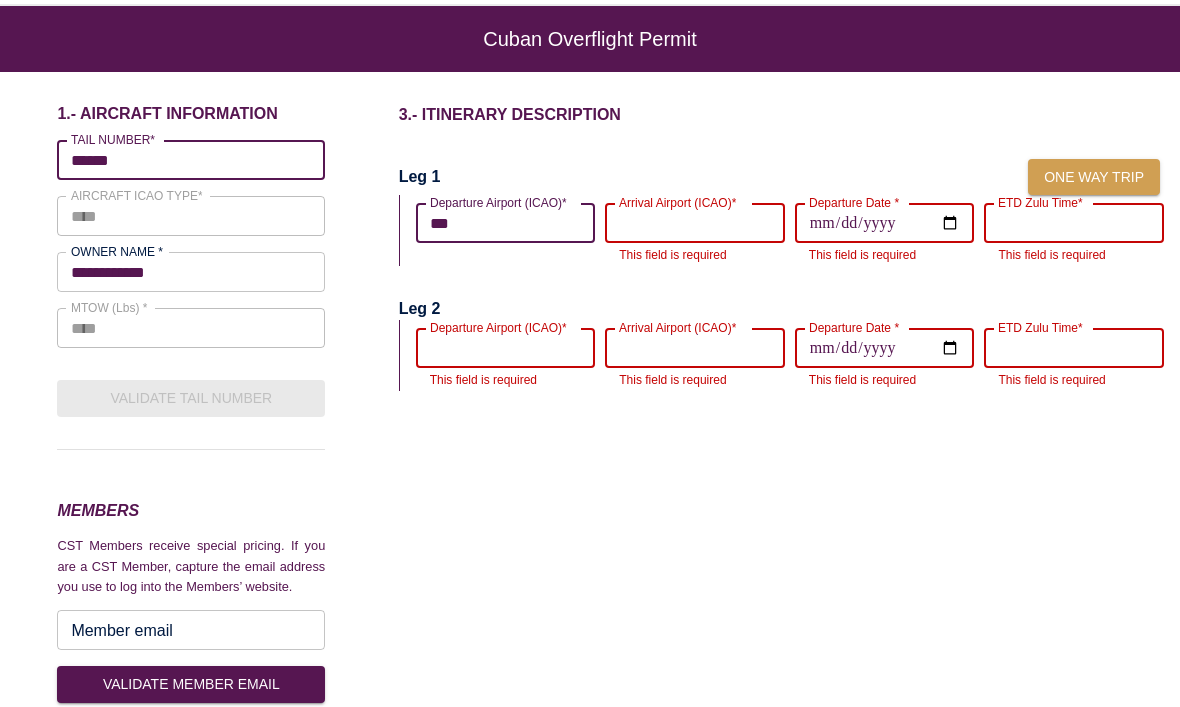 type on "****" 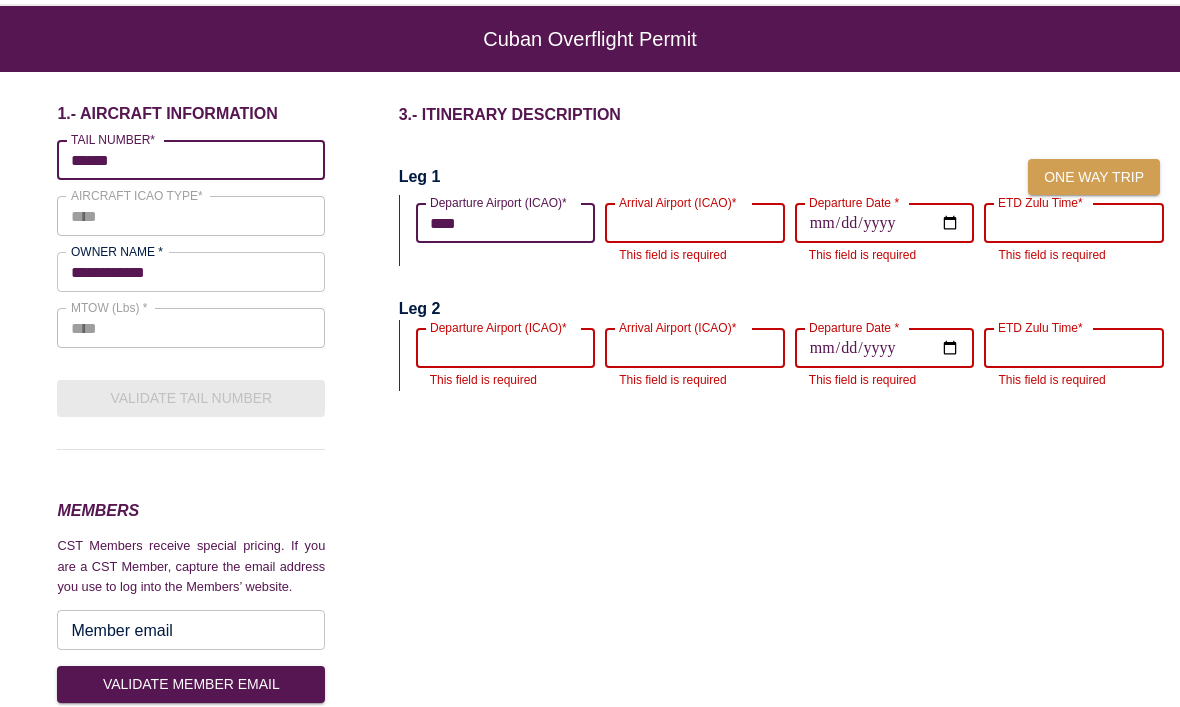 click on "Arrival Airport (ICAO)*" at bounding box center [695, 223] 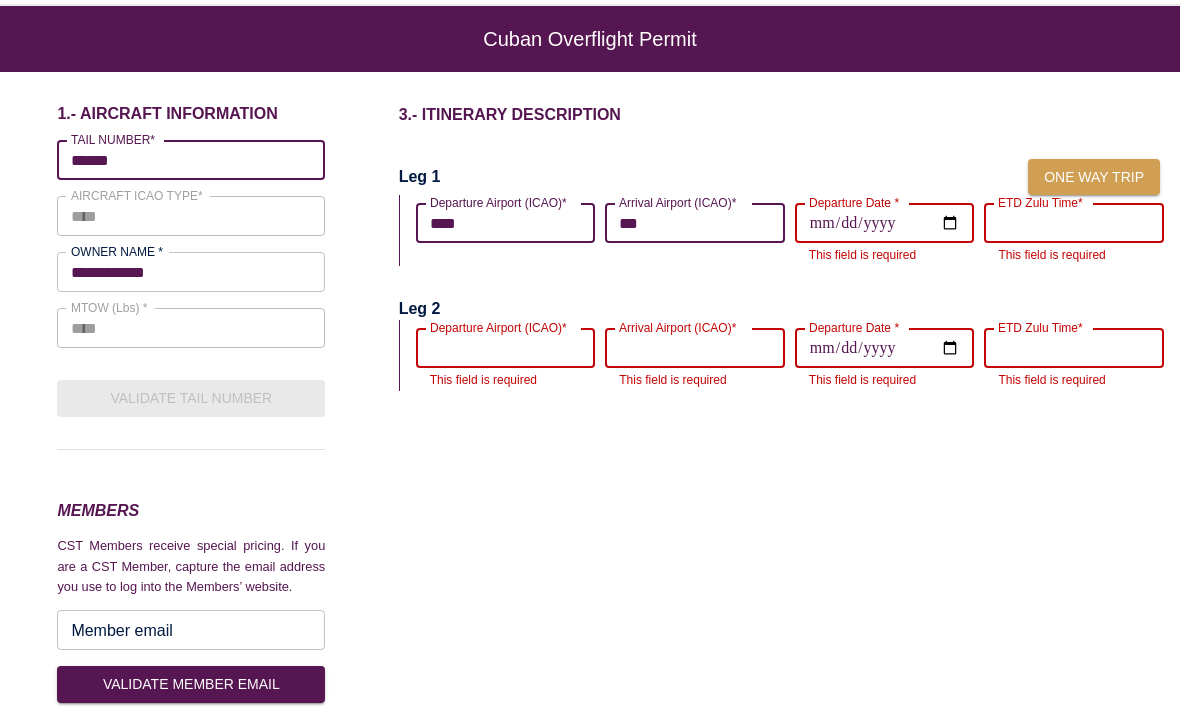type on "****" 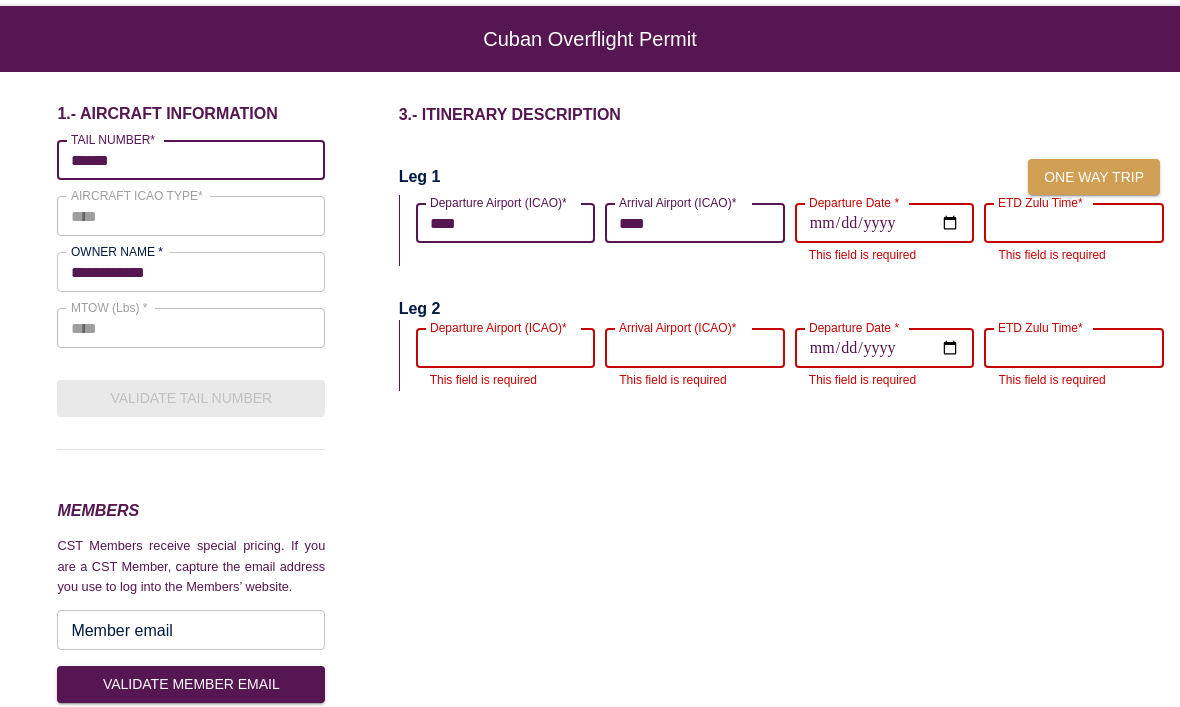 click on "Departure Date *" at bounding box center [885, 223] 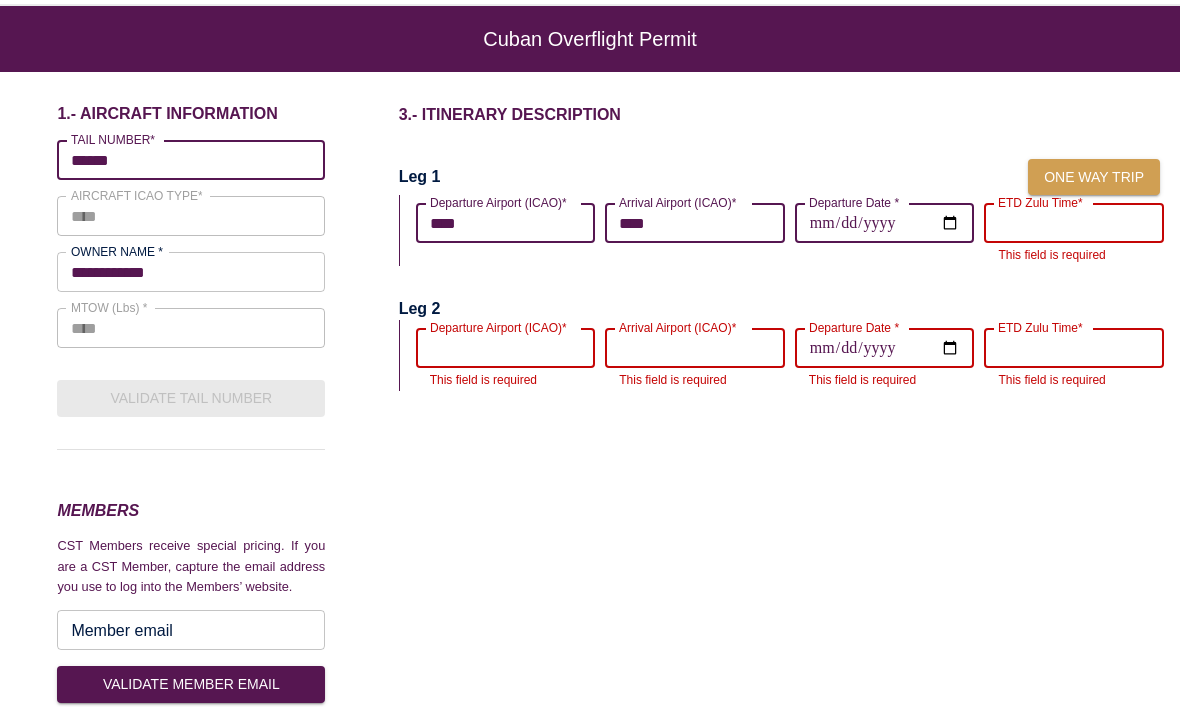 type on "**********" 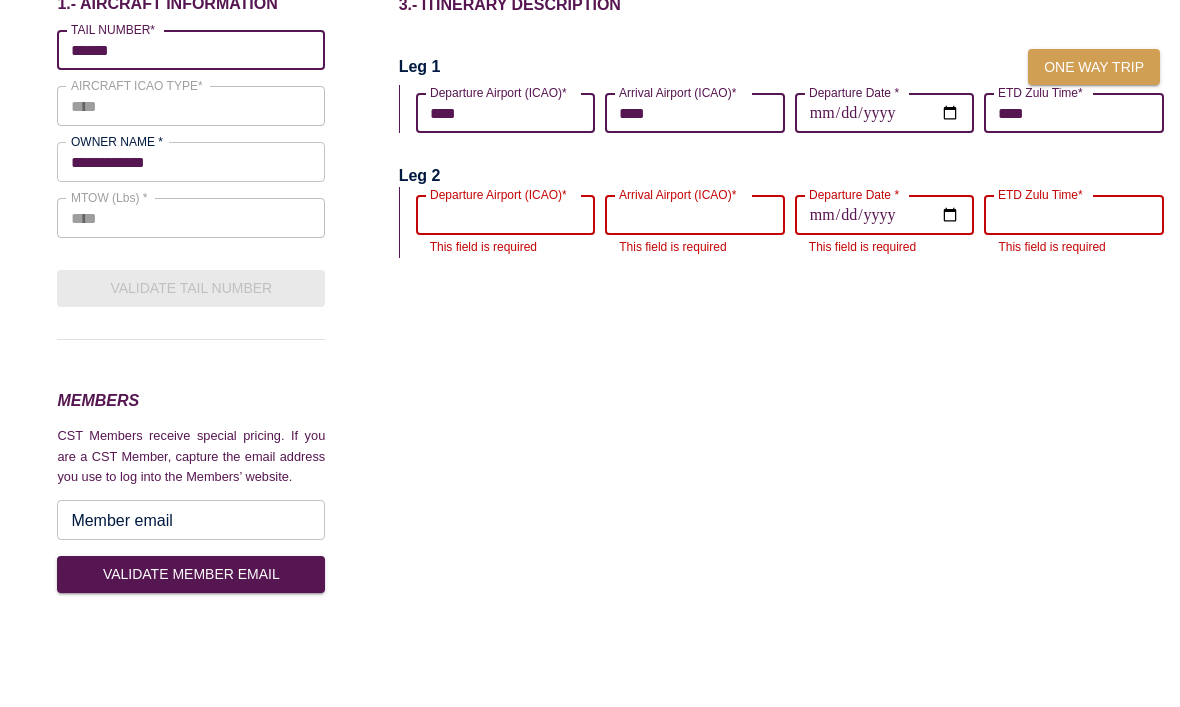 type on "****" 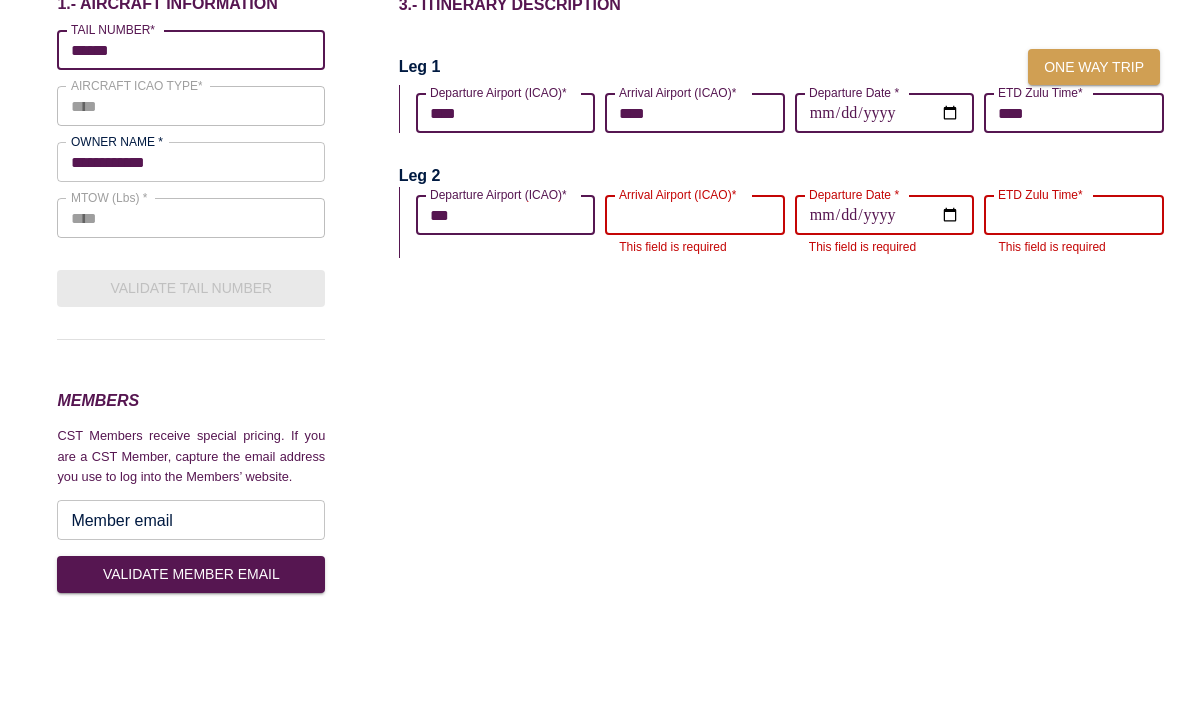 type on "****" 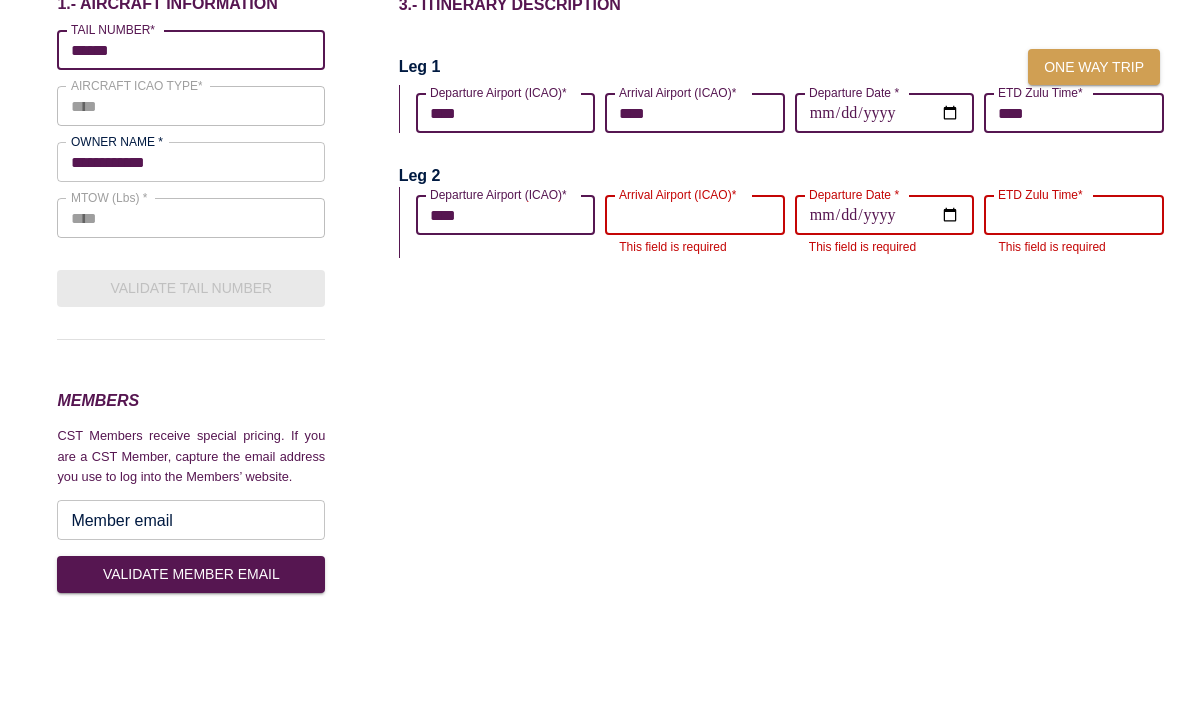 click on "Arrival Airport (ICAO)*" at bounding box center (695, 325) 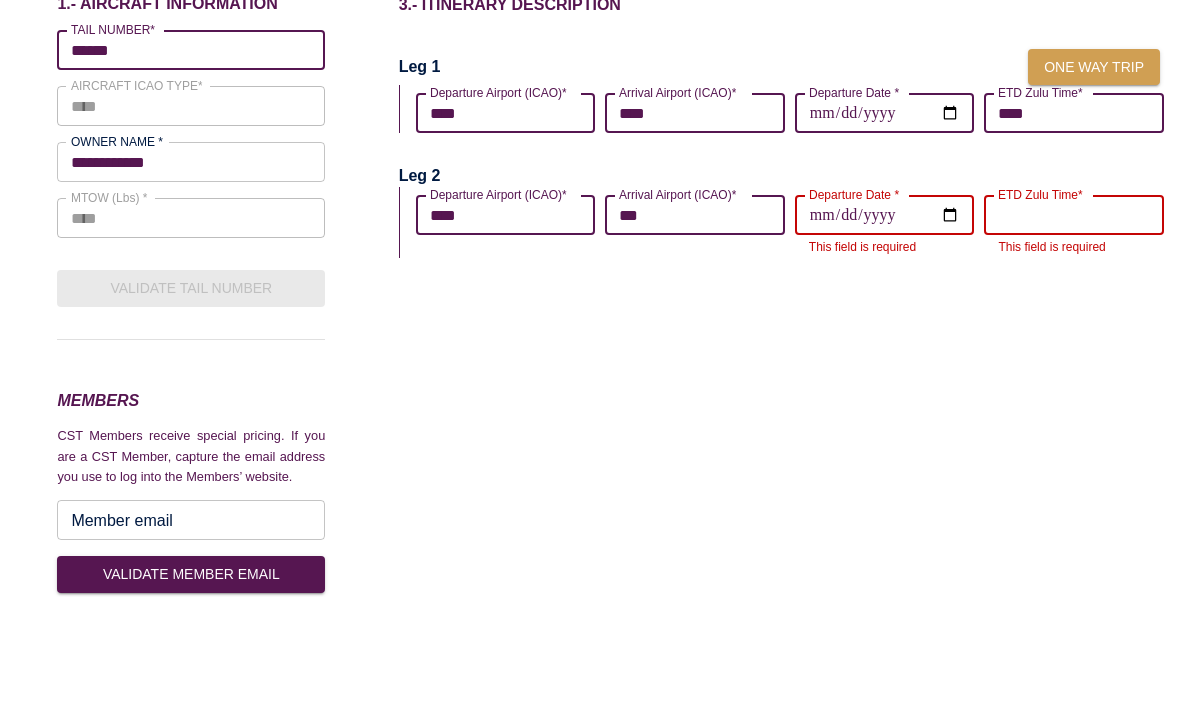 type on "****" 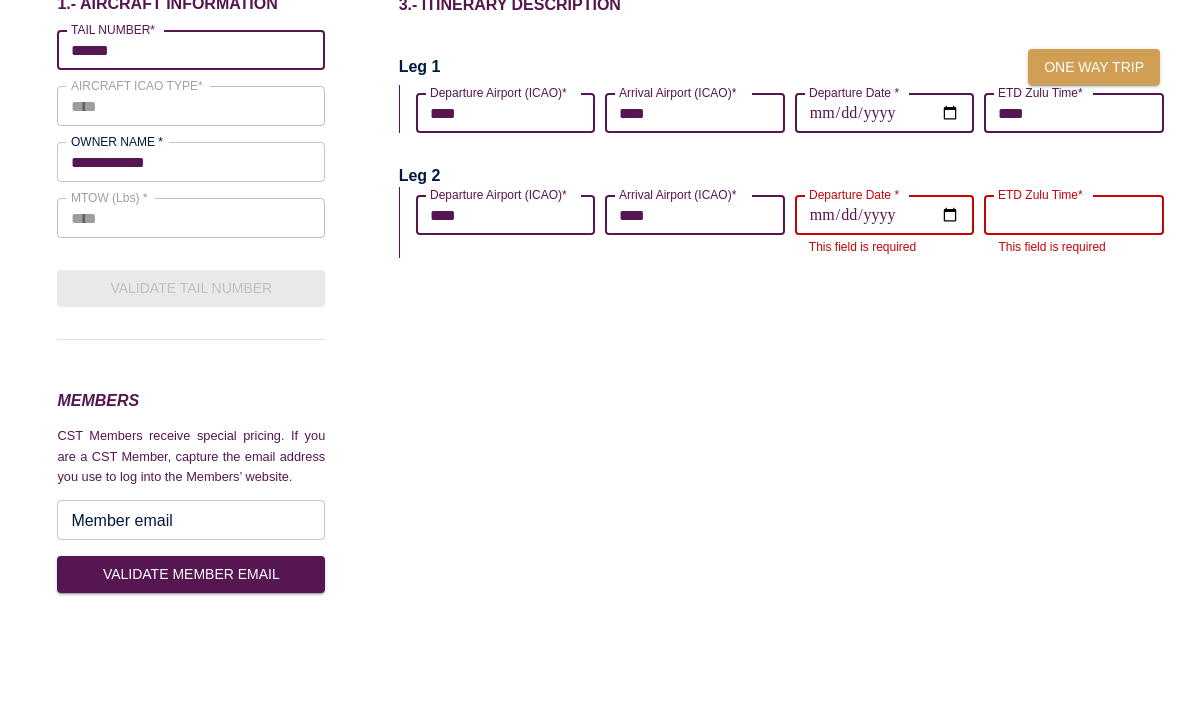 click on "Departure Date *" at bounding box center (885, 325) 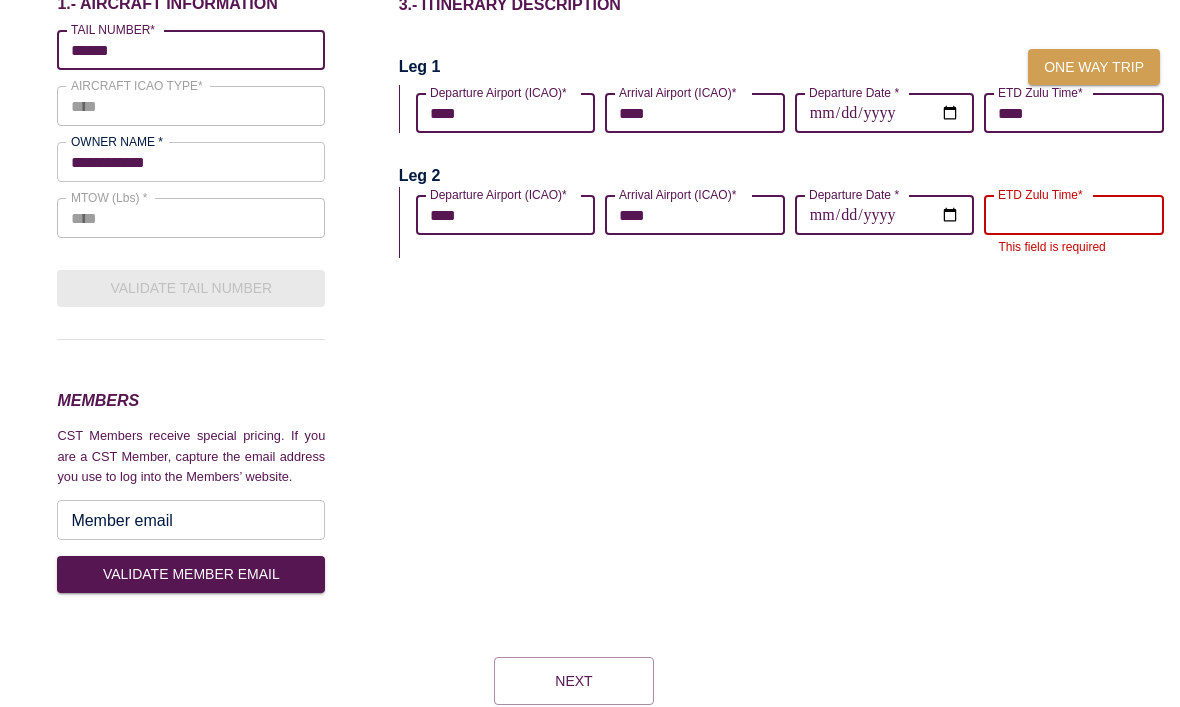 type on "**********" 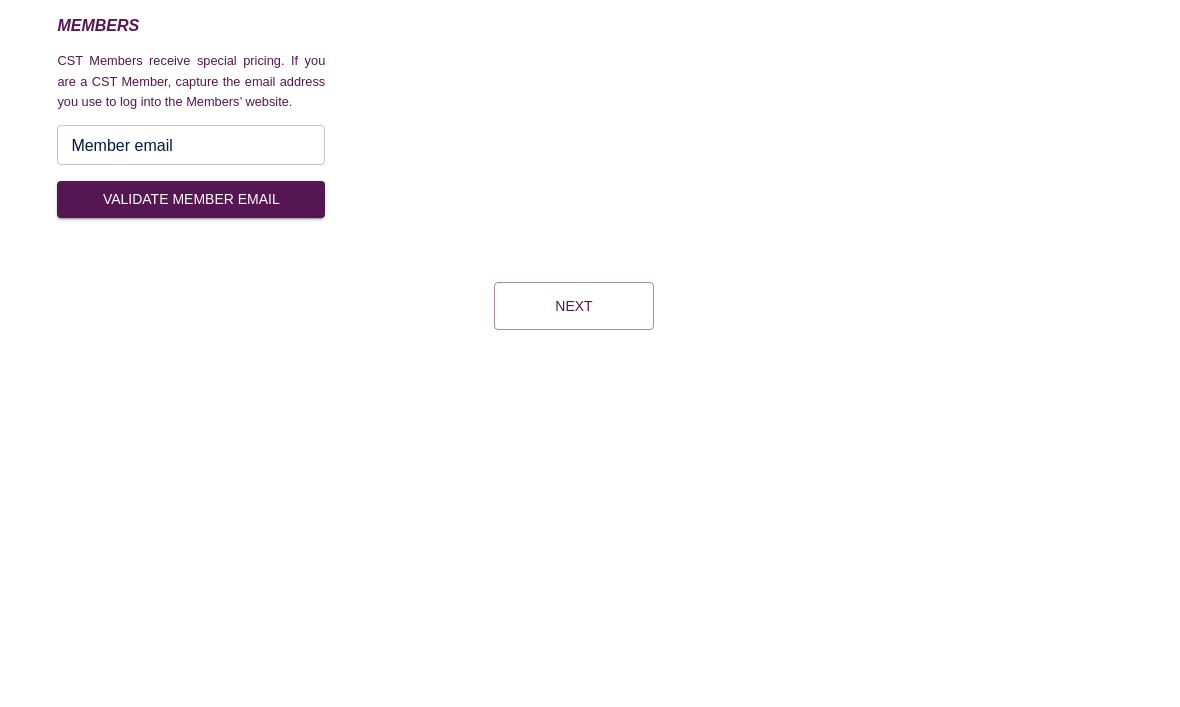 scroll, scrollTop: 228, scrollLeft: 0, axis: vertical 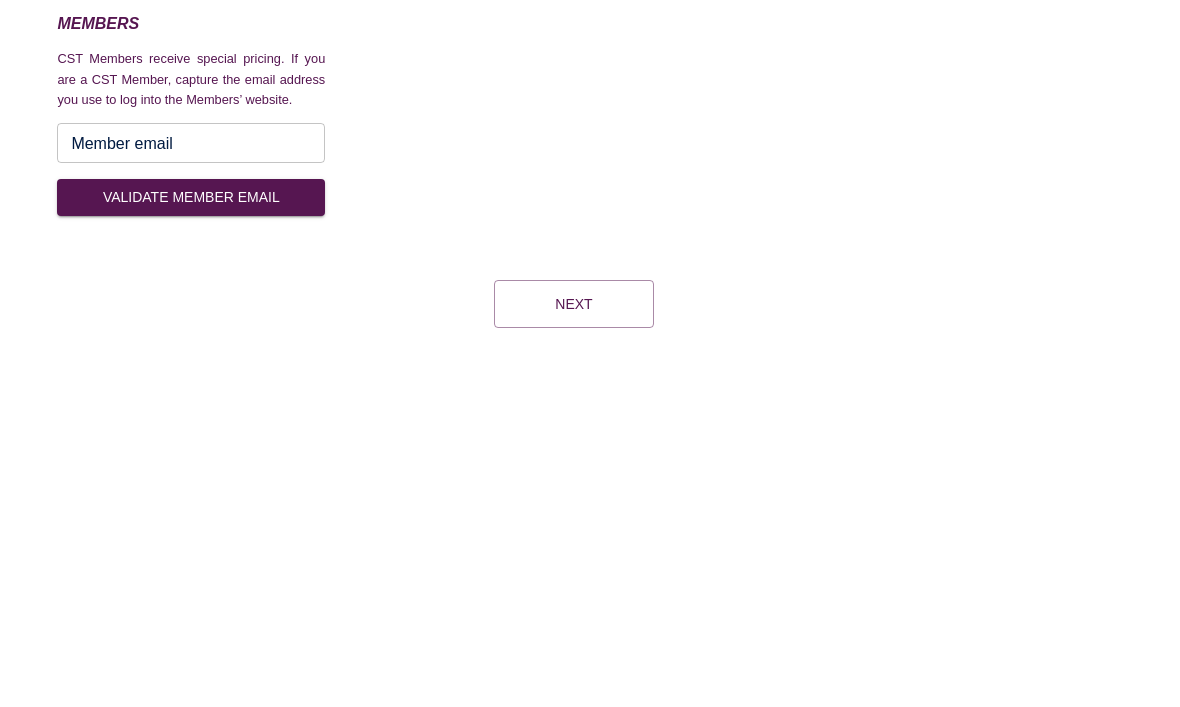 type on "****" 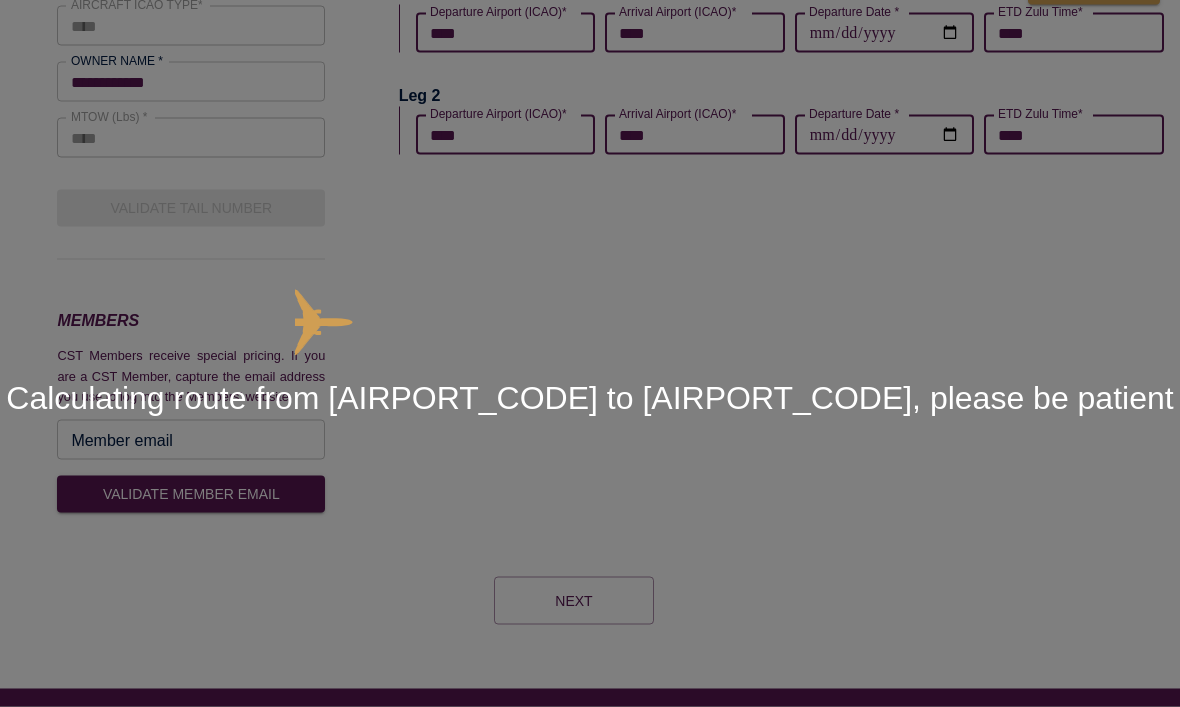 scroll, scrollTop: 287, scrollLeft: 0, axis: vertical 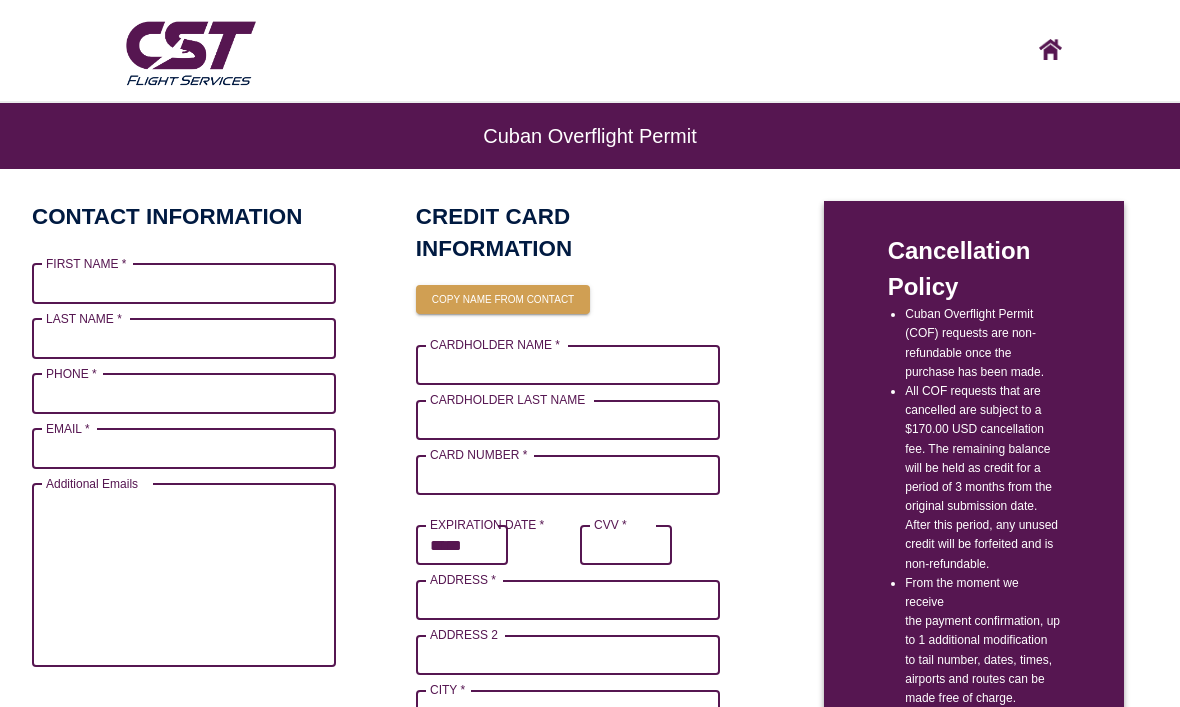 click on "FIRST NAME *" at bounding box center (184, 284) 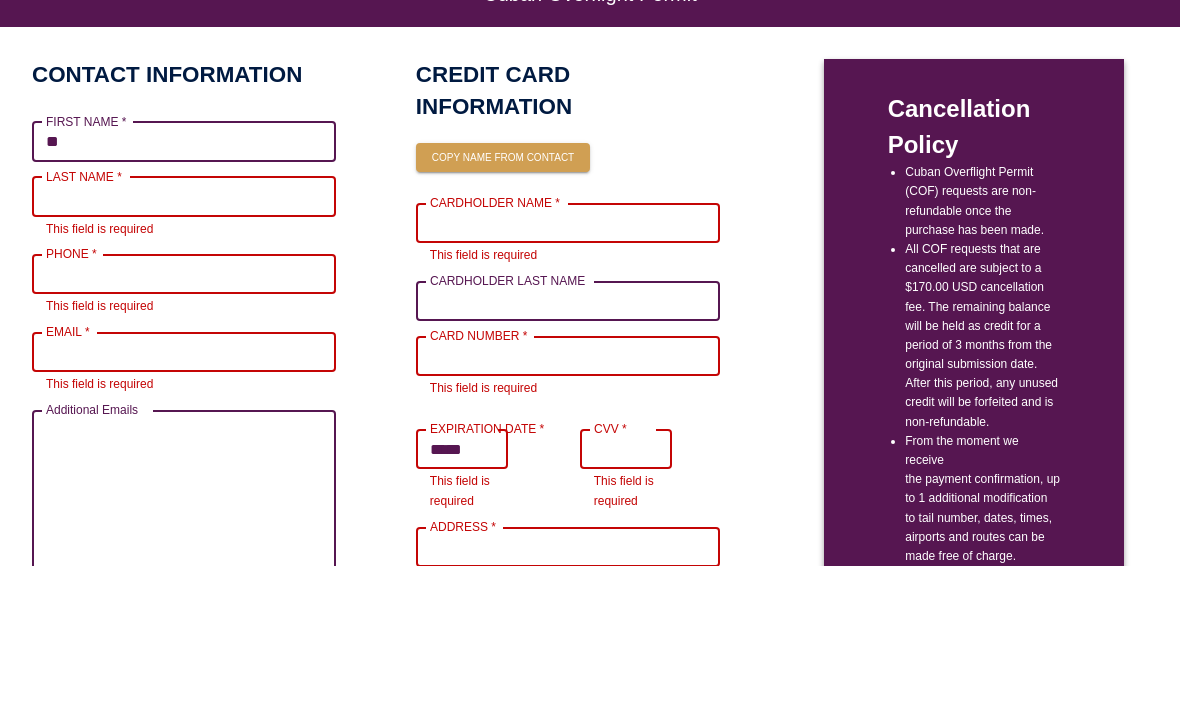 type on "*" 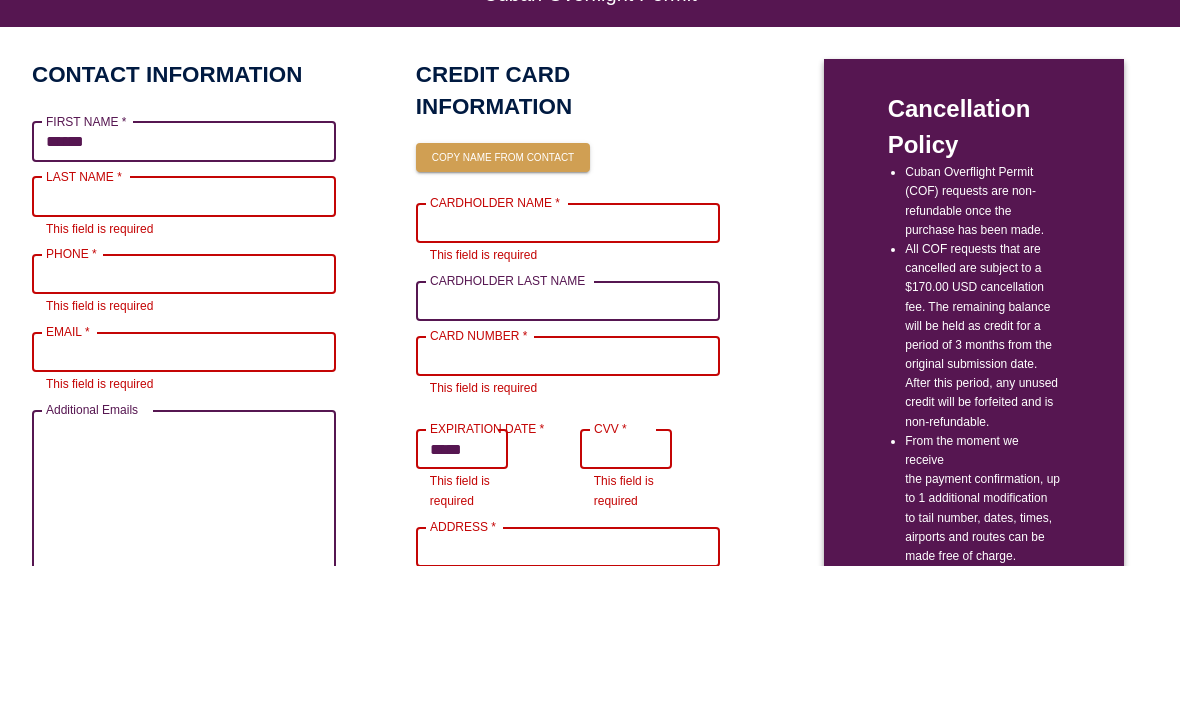 type on "******" 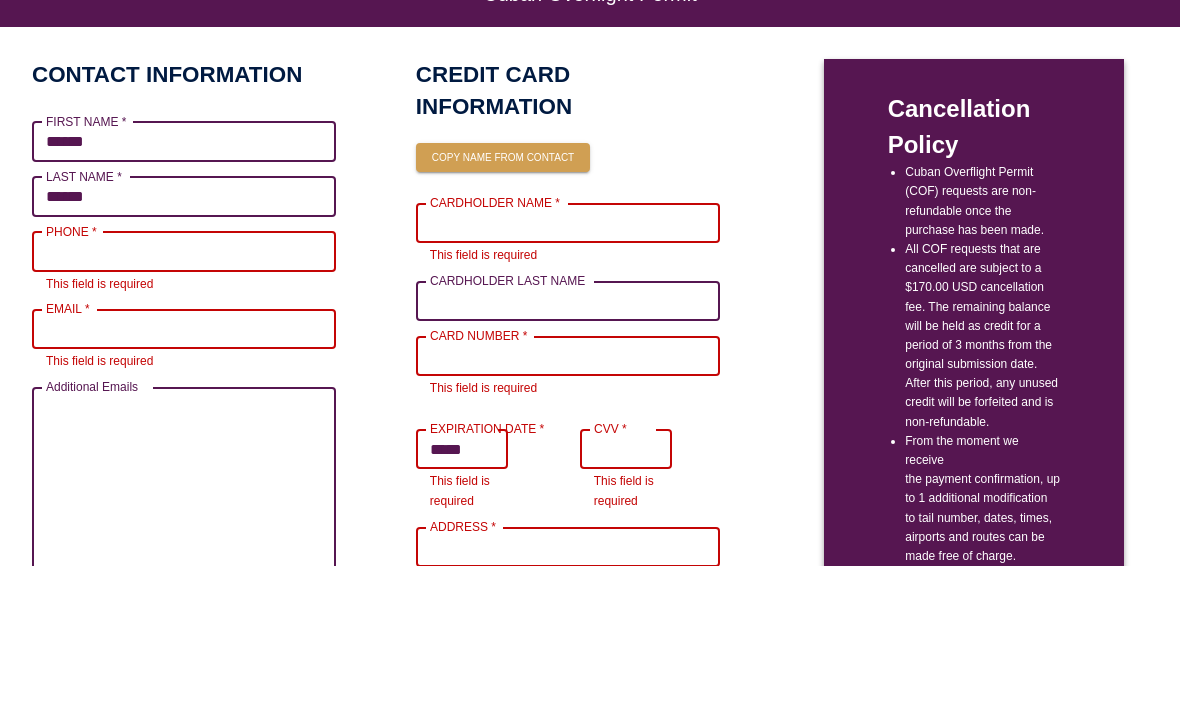 type on "******" 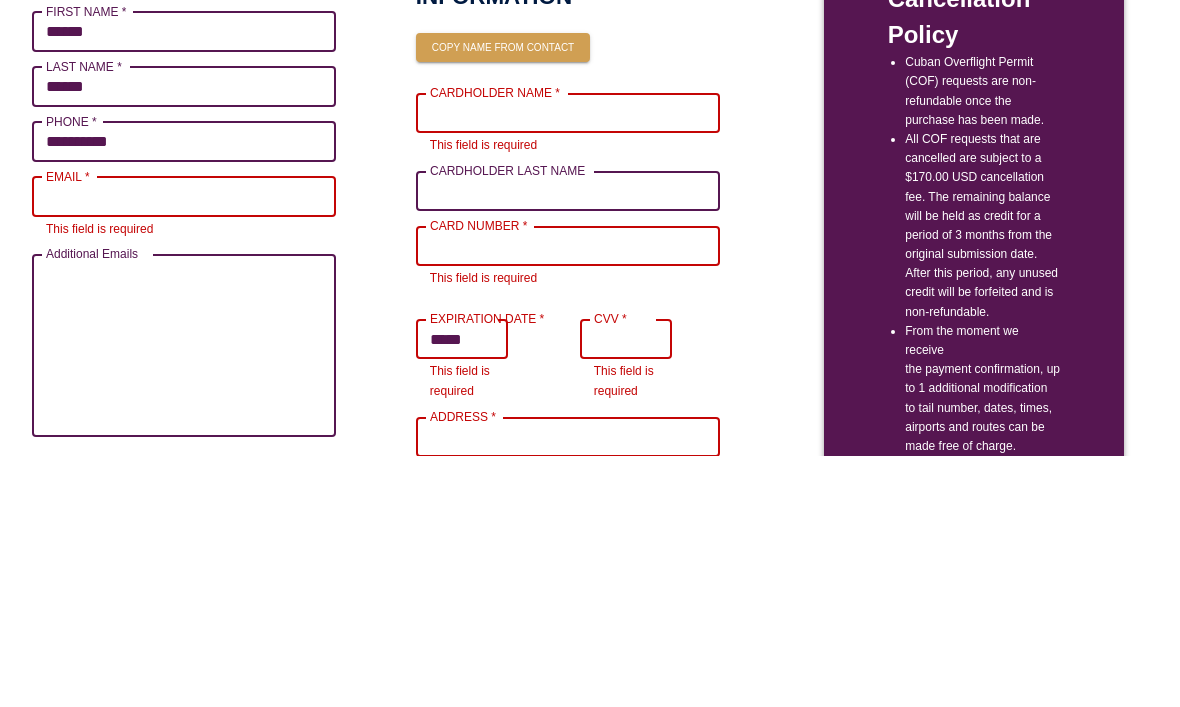 type on "**********" 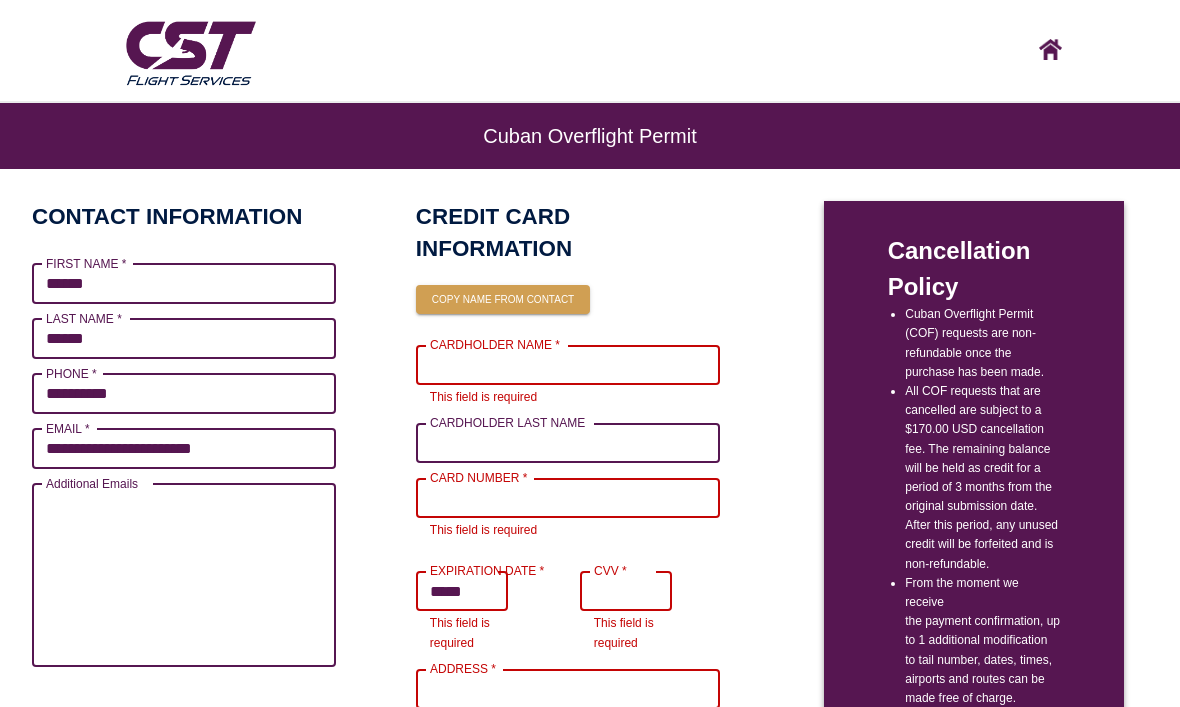 scroll, scrollTop: 0, scrollLeft: 0, axis: both 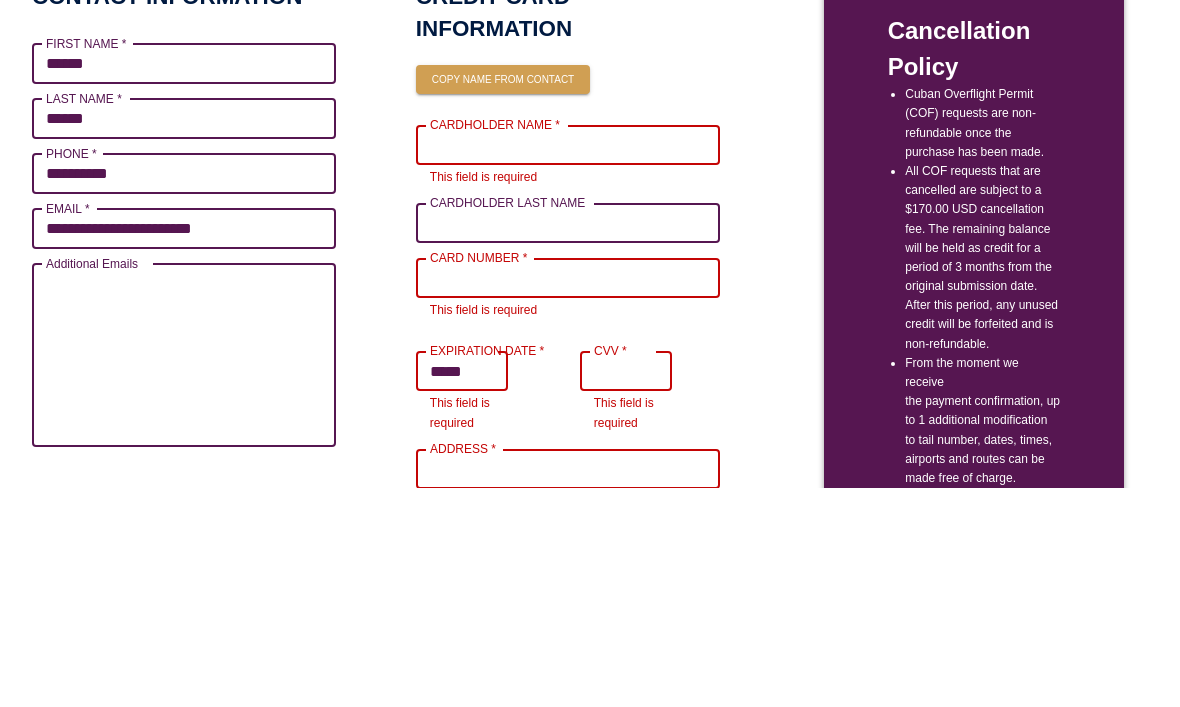 type on "**********" 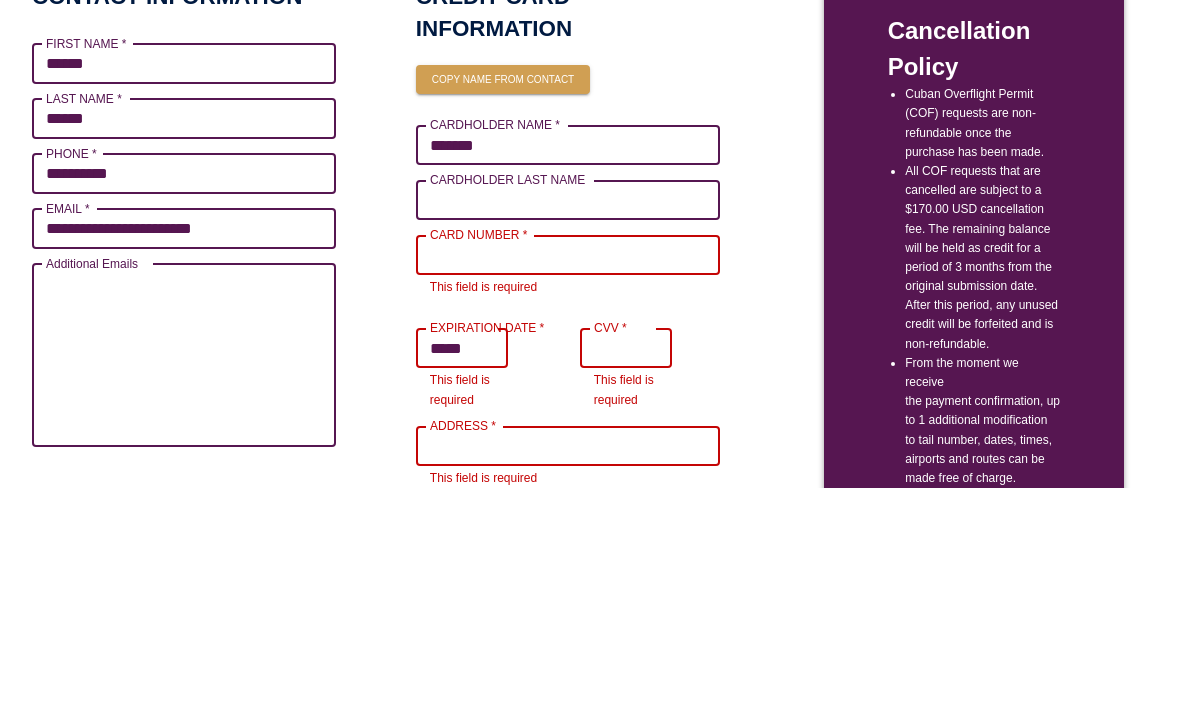 type on "******" 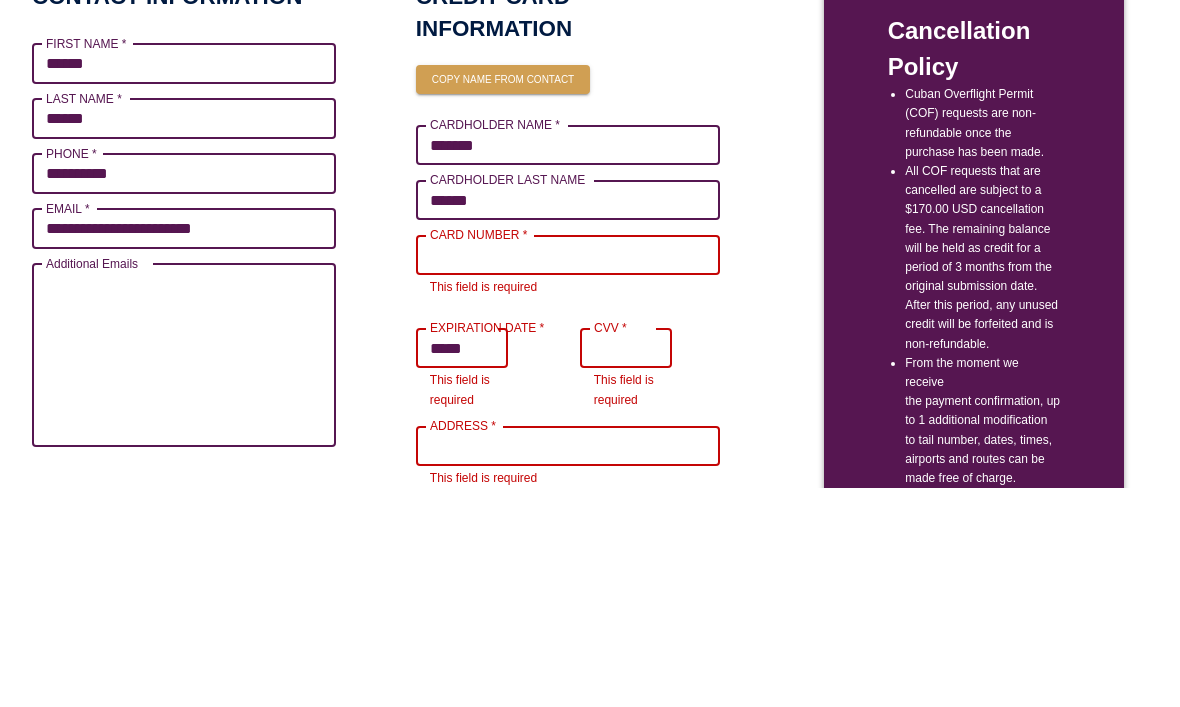 type on "******" 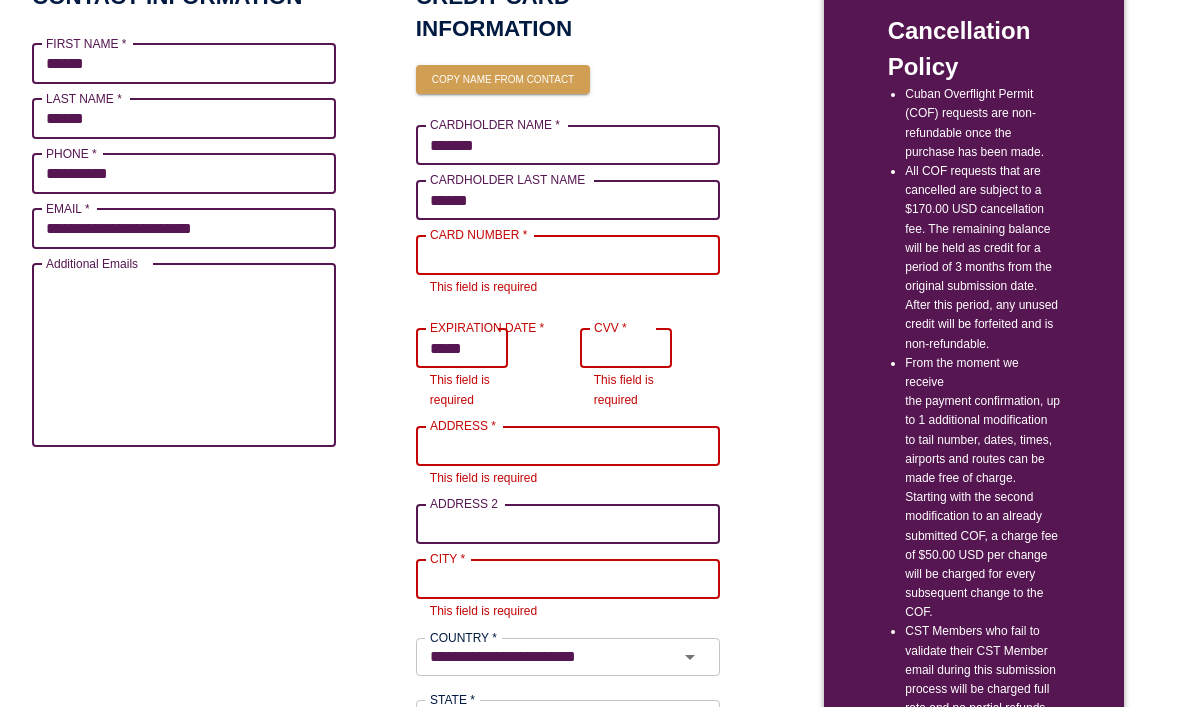 click on "CARD NUMBER *" at bounding box center [568, 256] 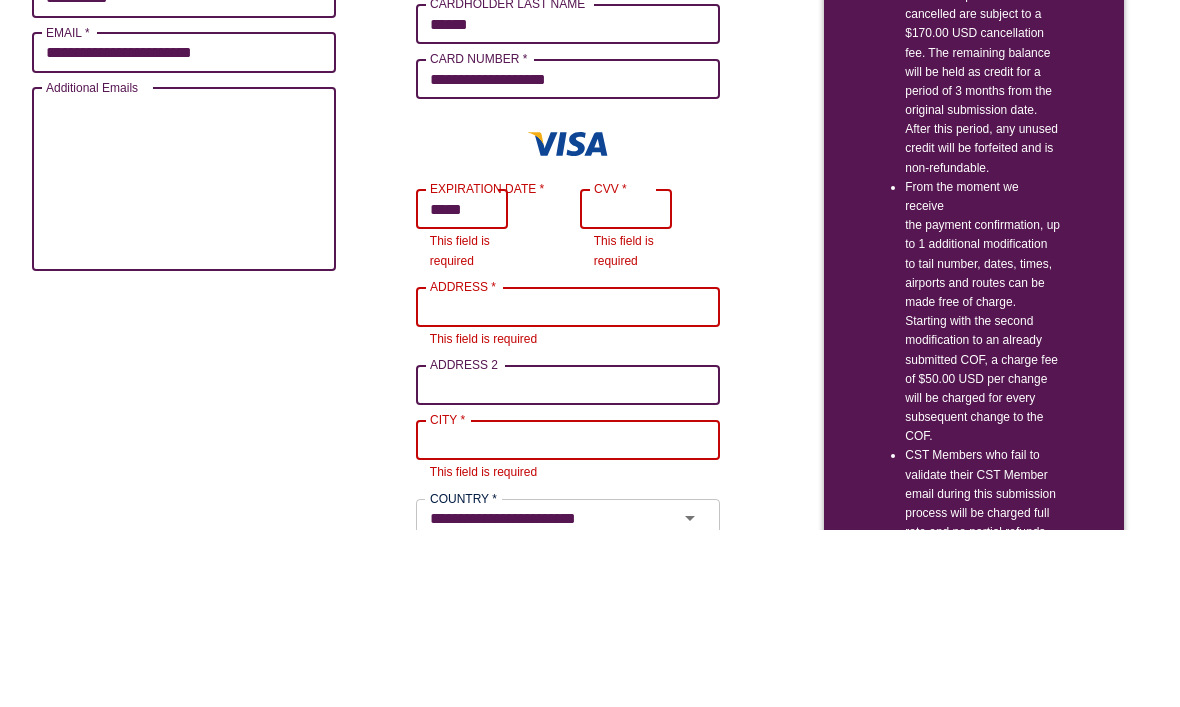 type on "**********" 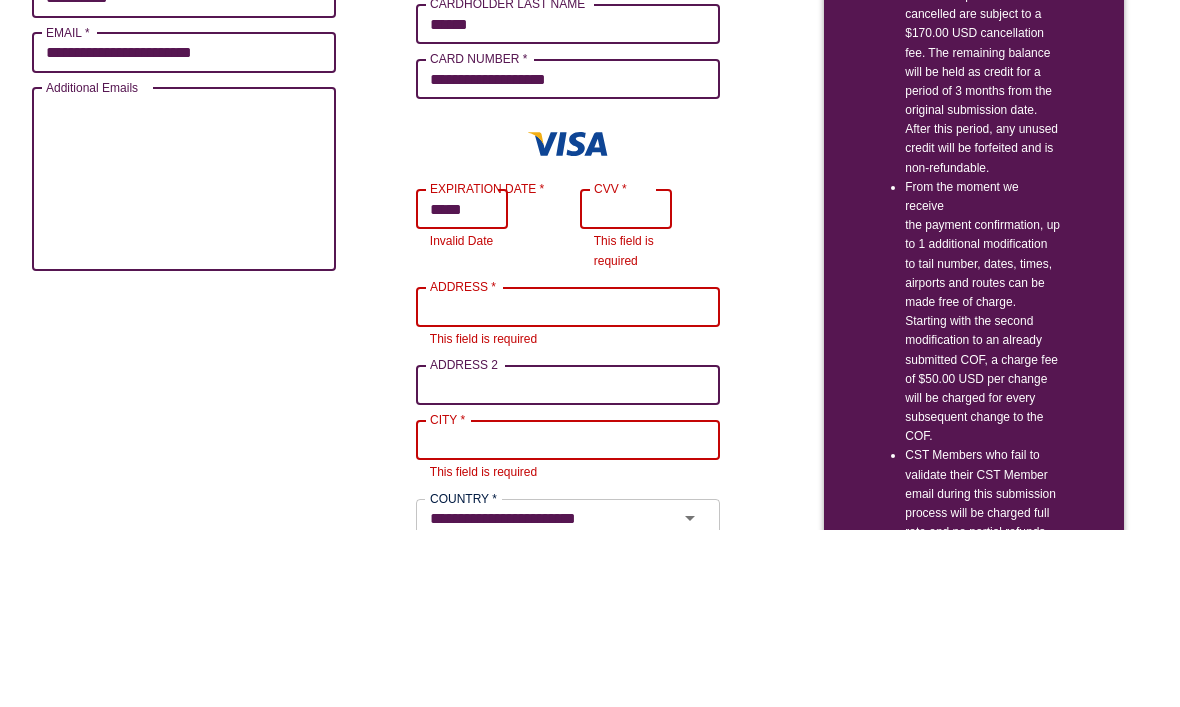 type on "*****" 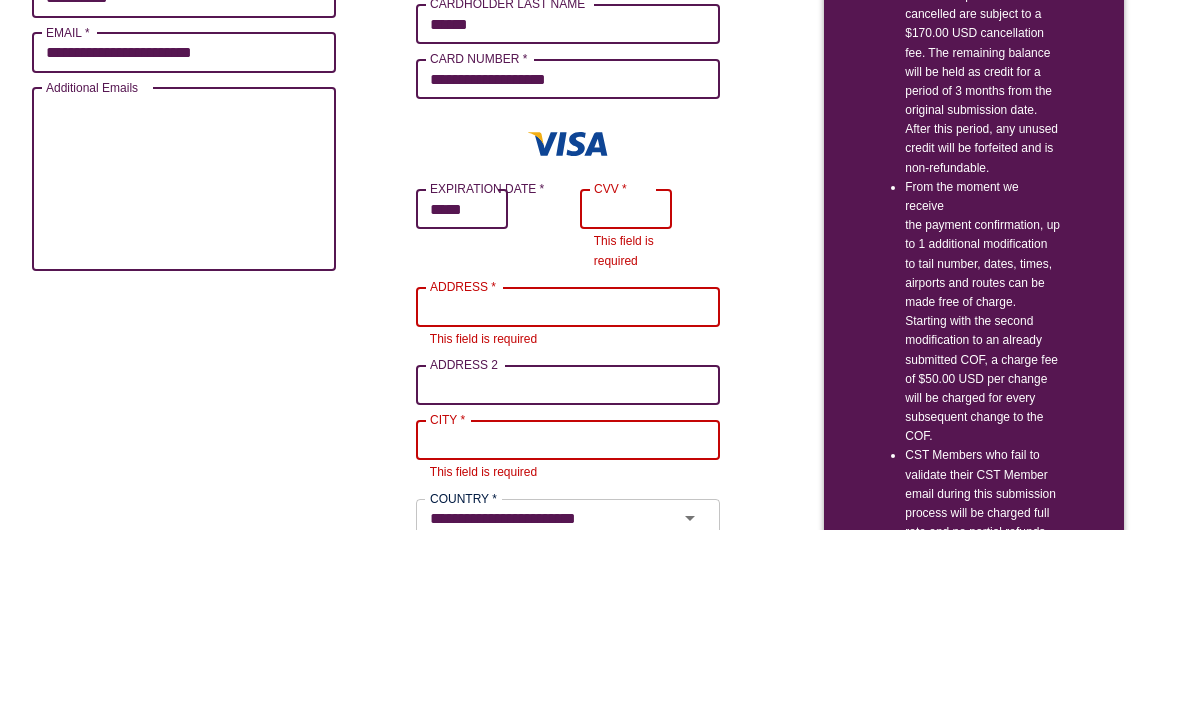 click on "CVV *" at bounding box center (626, 386) 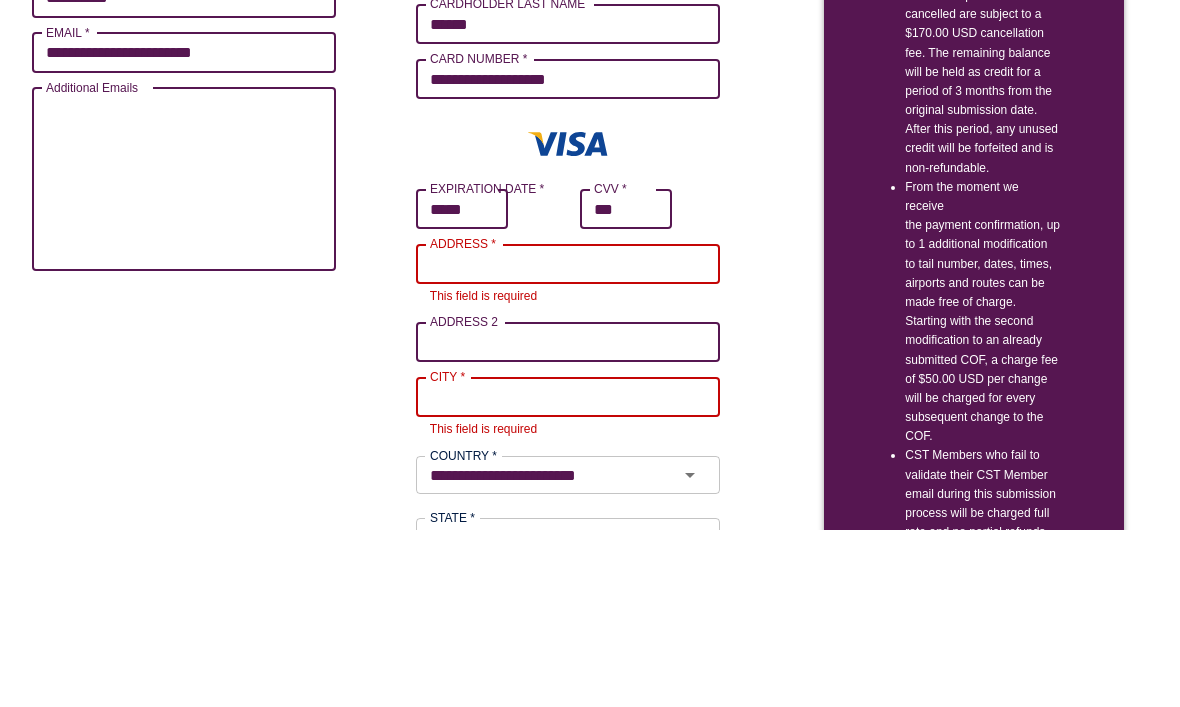 type on "***" 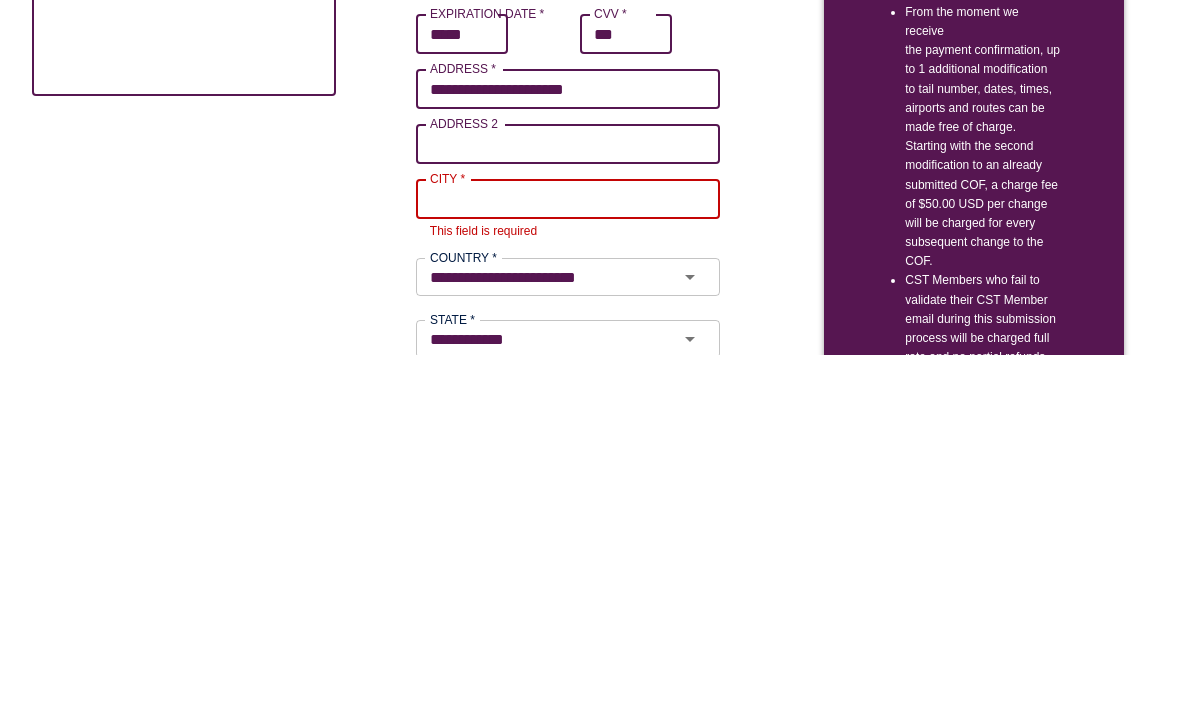 type on "**********" 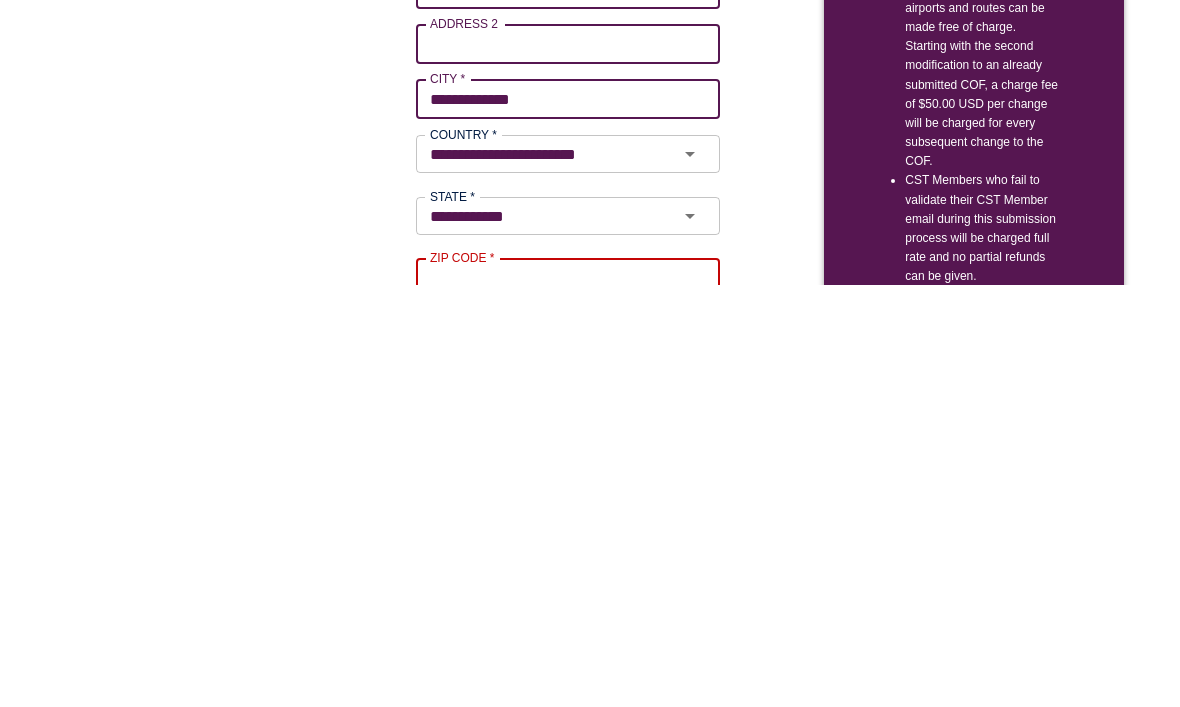 scroll, scrollTop: 250, scrollLeft: 0, axis: vertical 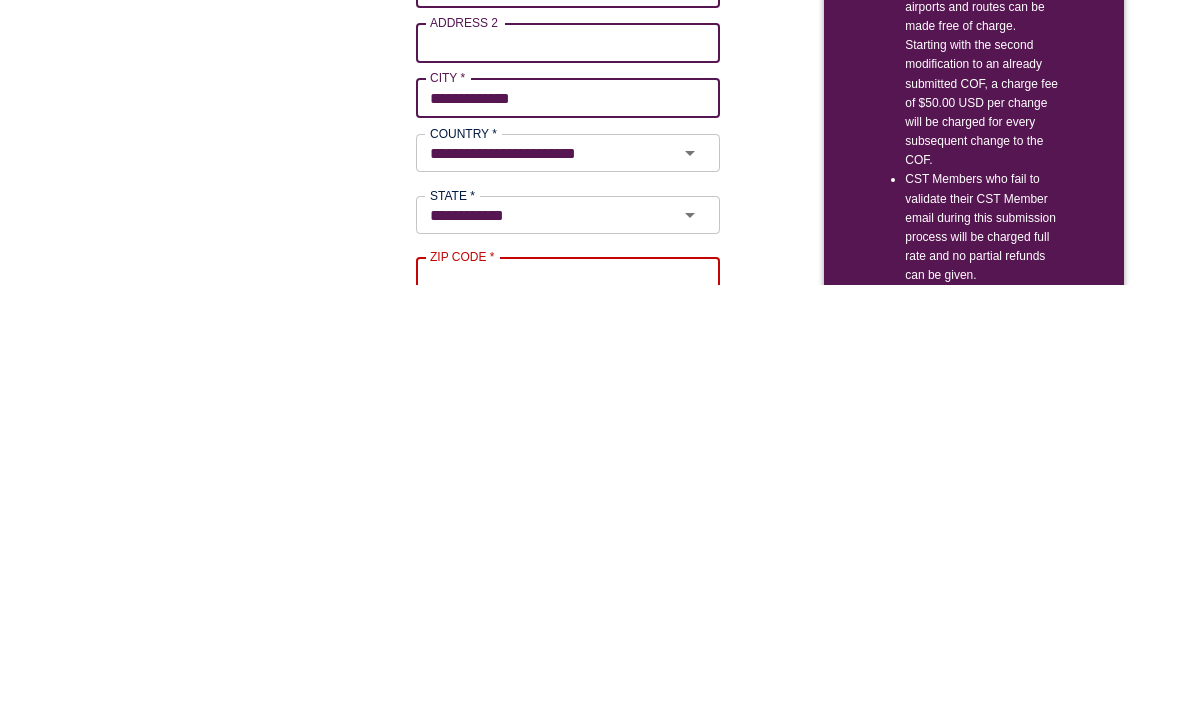 type on "**********" 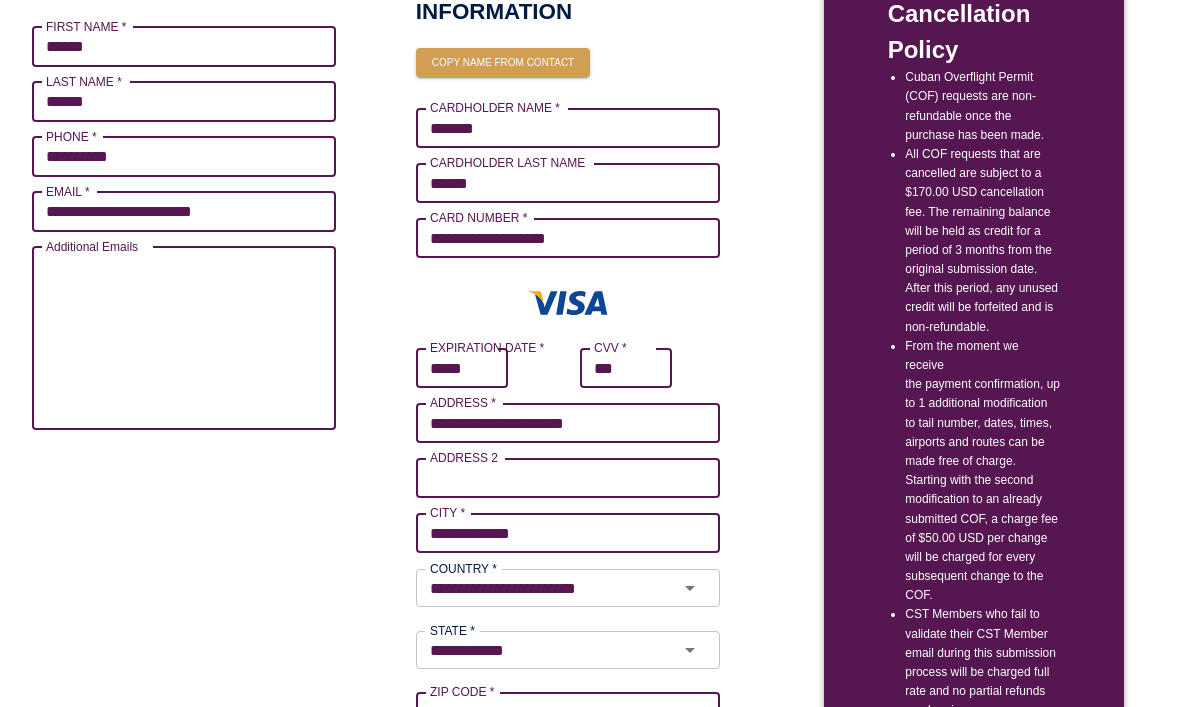 scroll, scrollTop: 116, scrollLeft: 0, axis: vertical 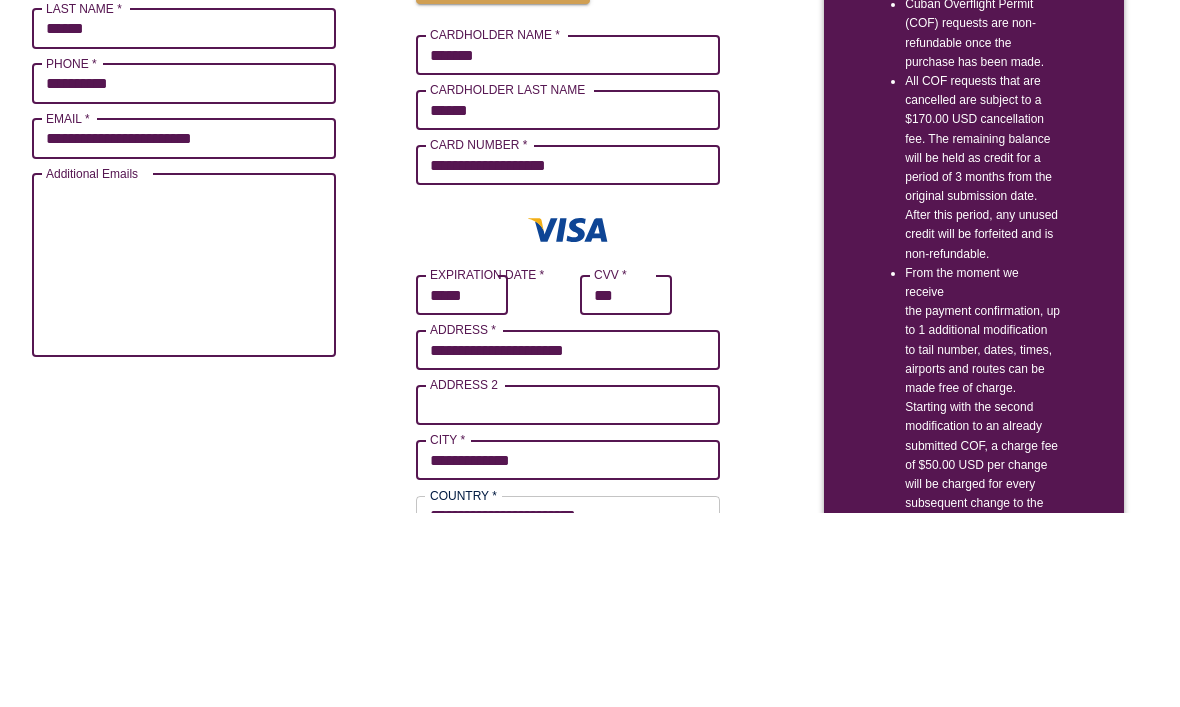 type on "*****" 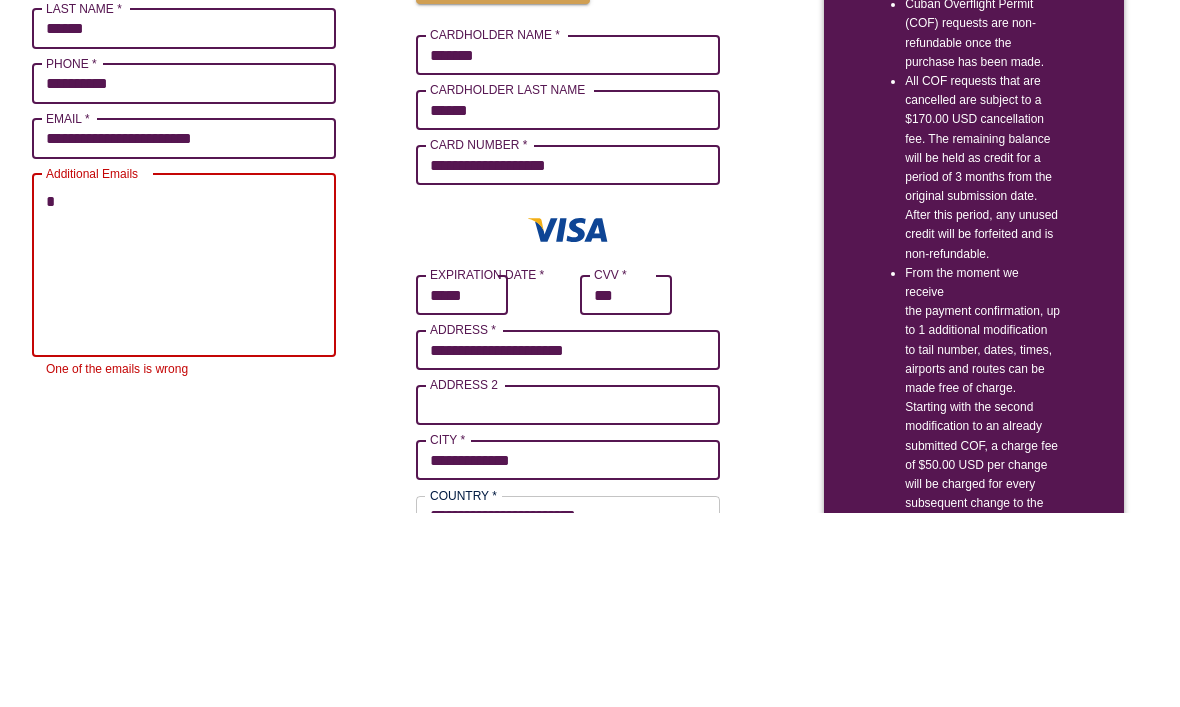 type on "**" 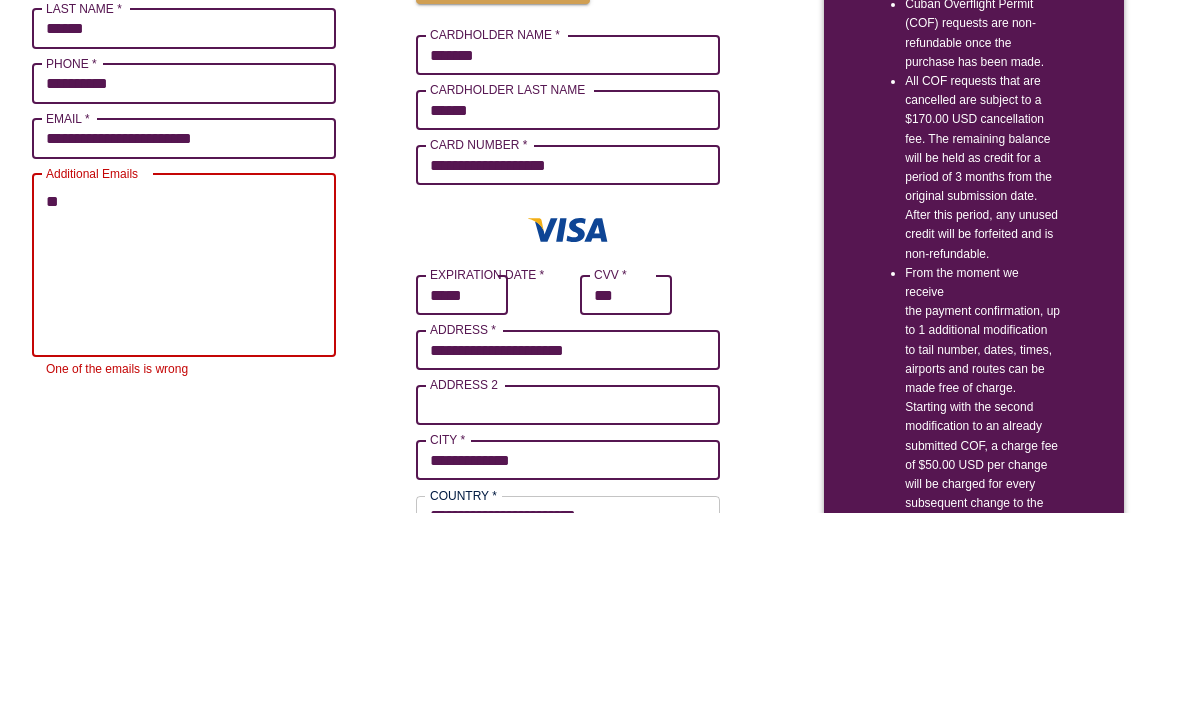 type on "***" 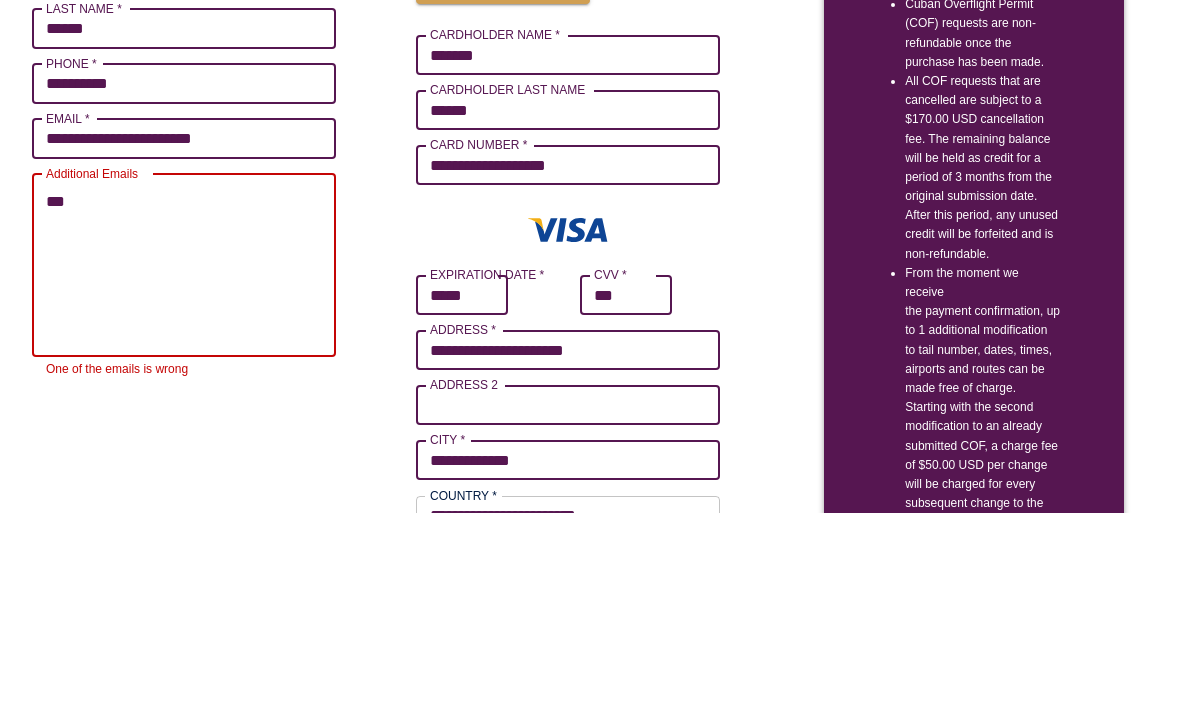 type on "****" 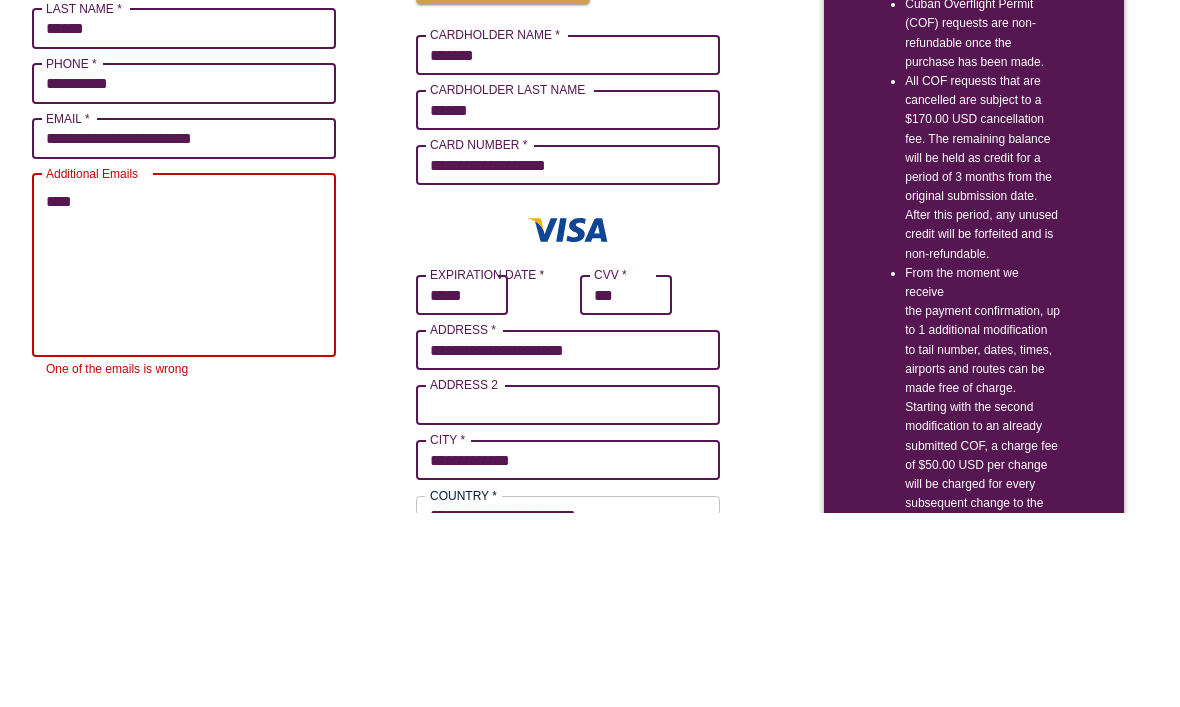 type on "*" 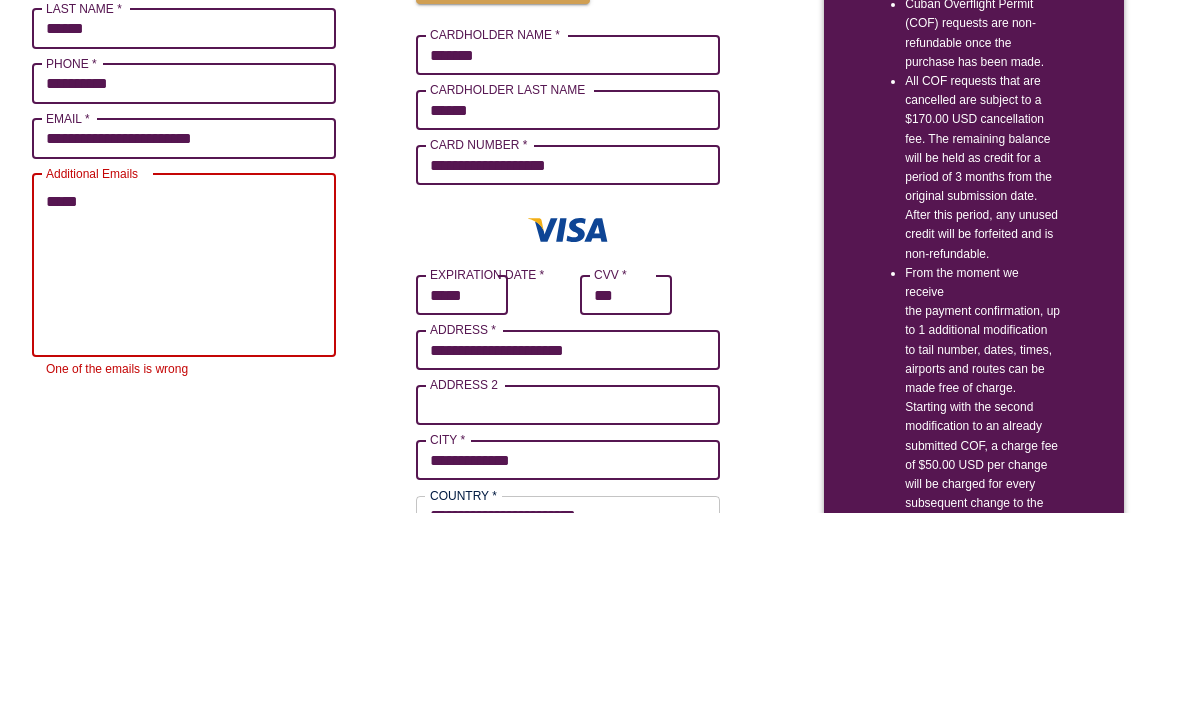 type on "*" 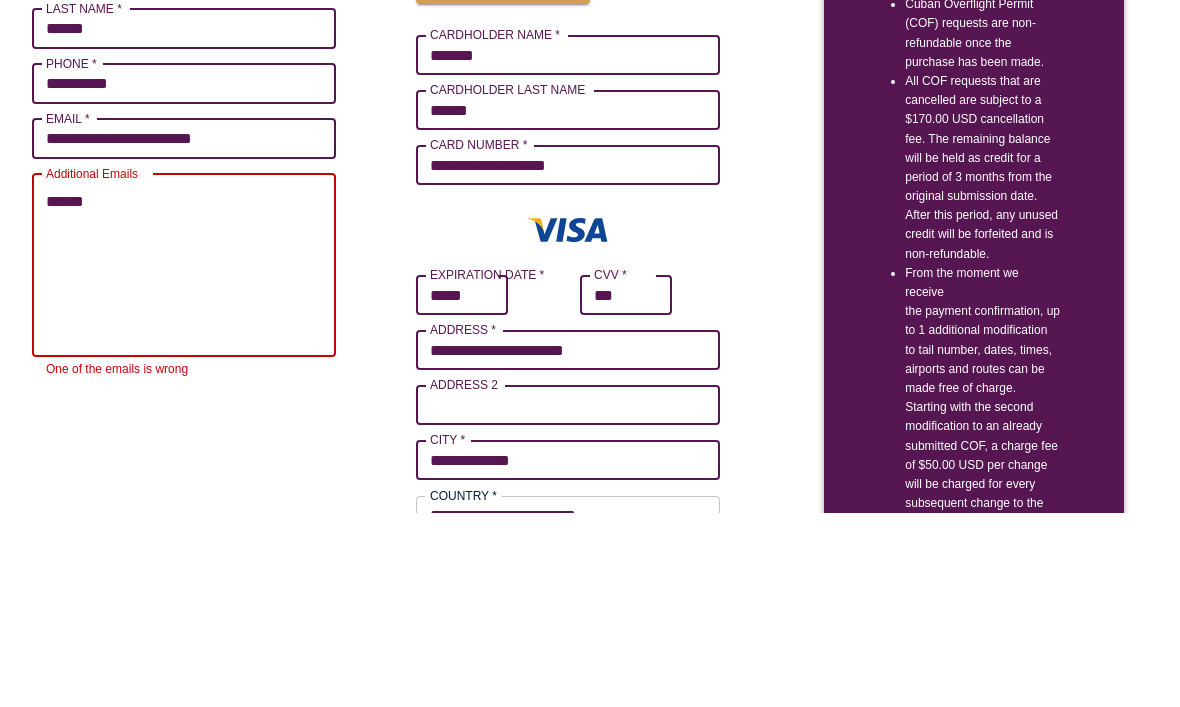 type on "*" 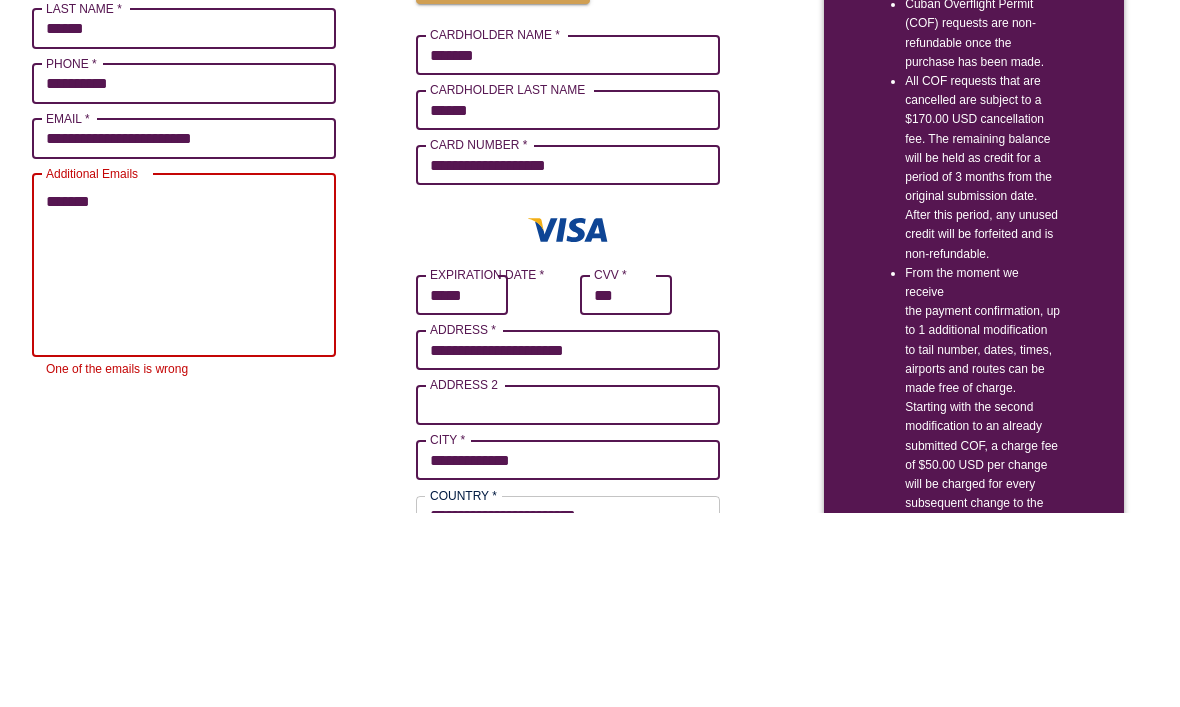 type on "*" 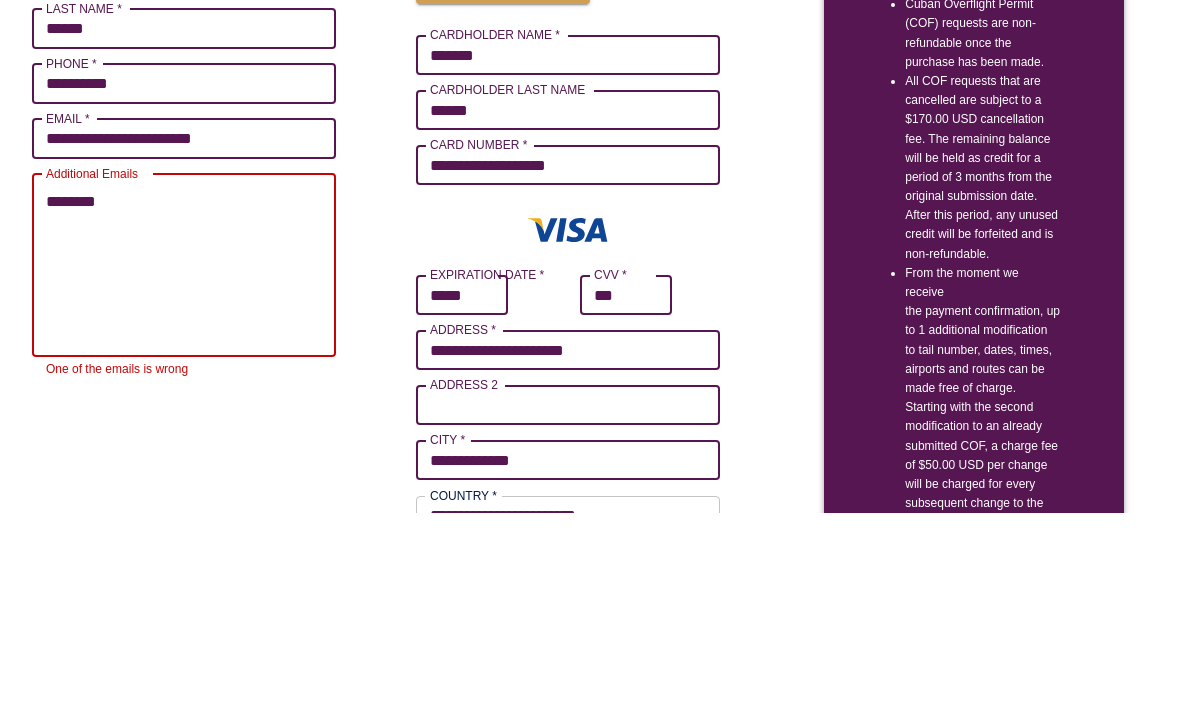 type on "*" 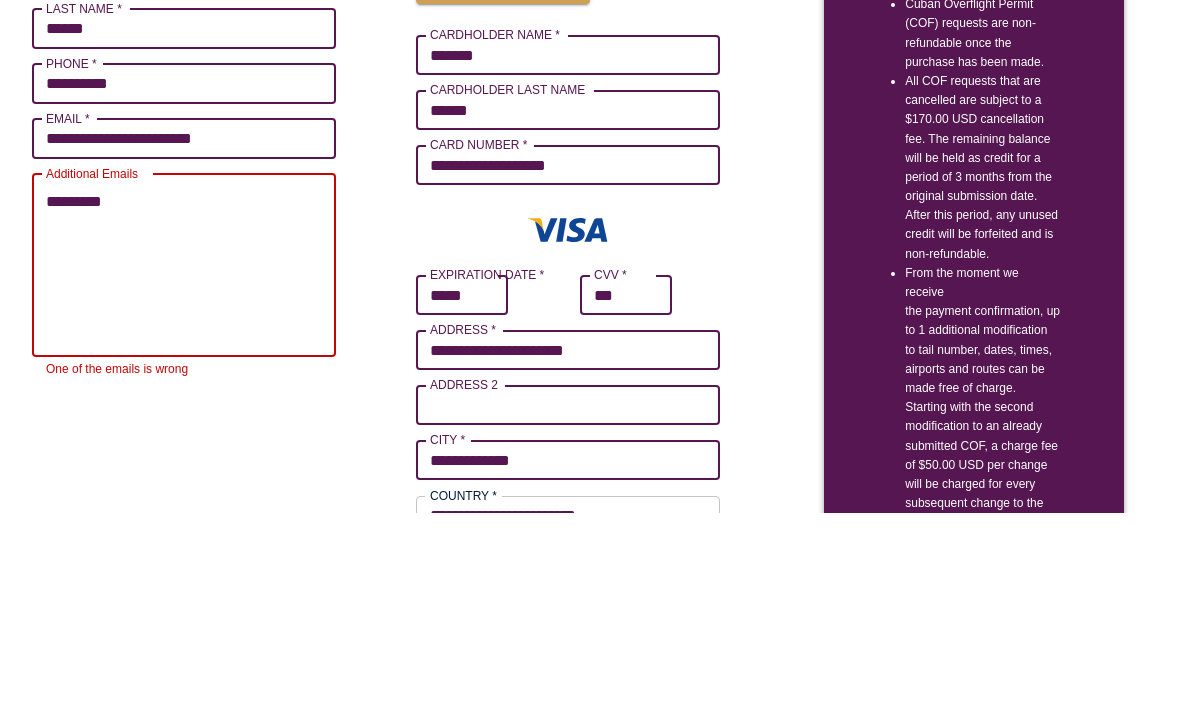 type on "*" 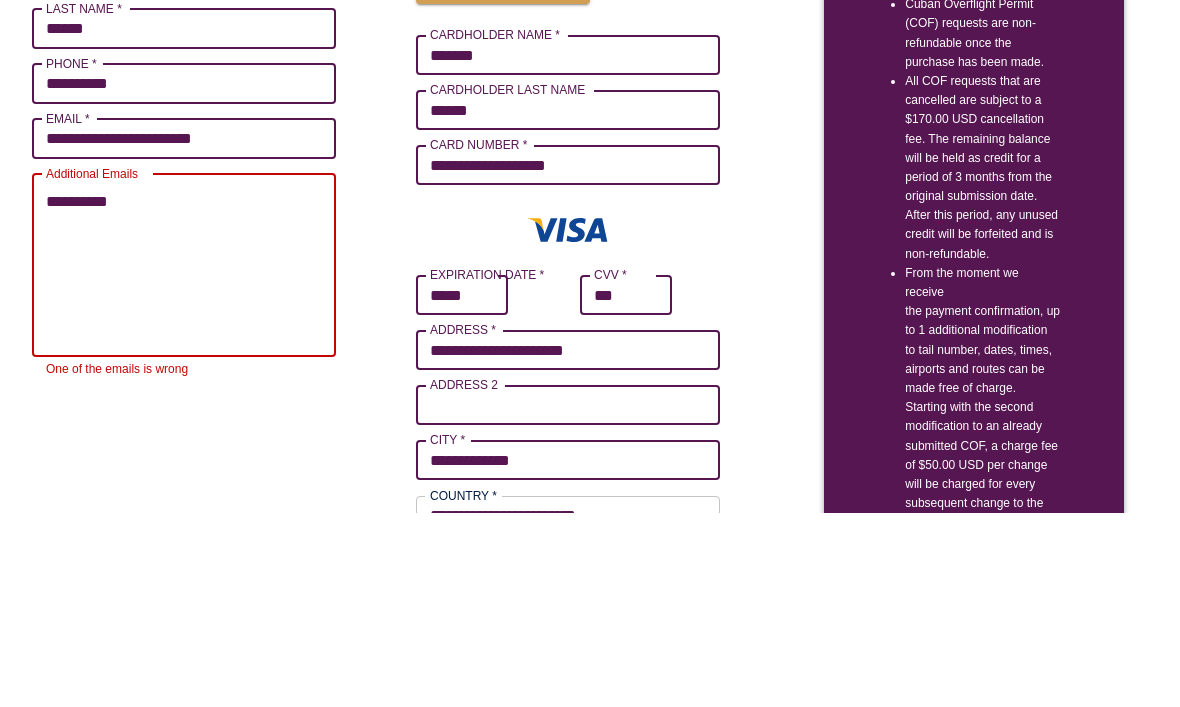 type on "*" 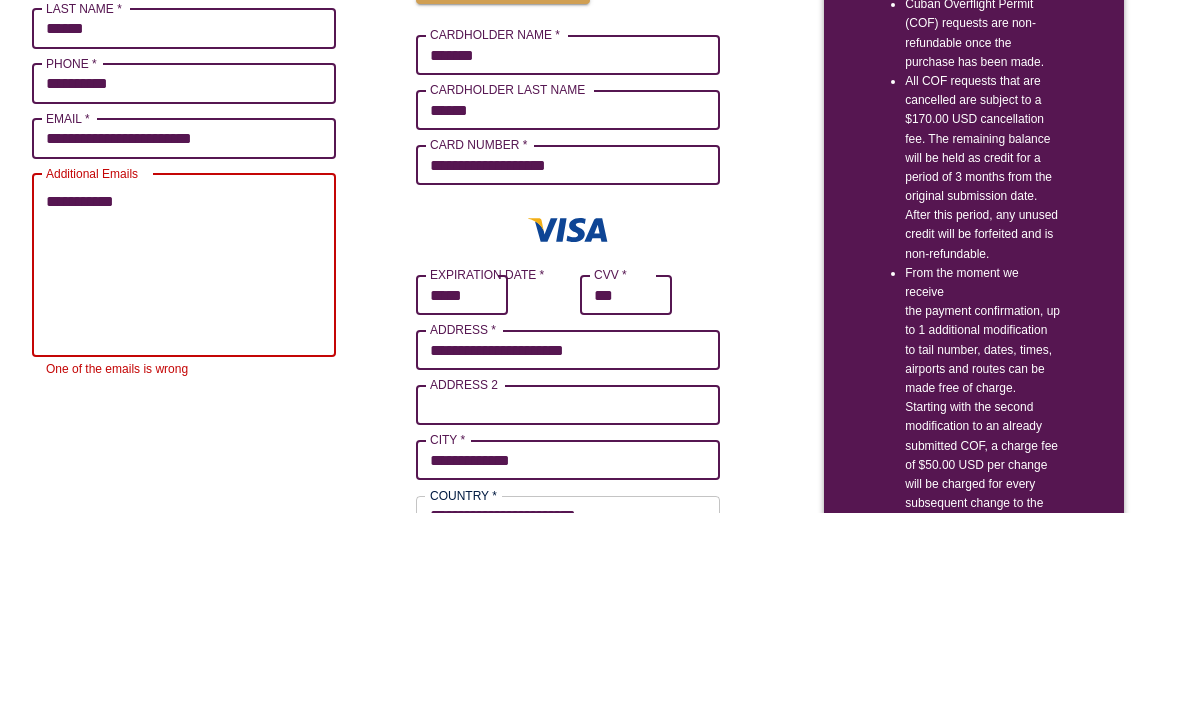 type on "*" 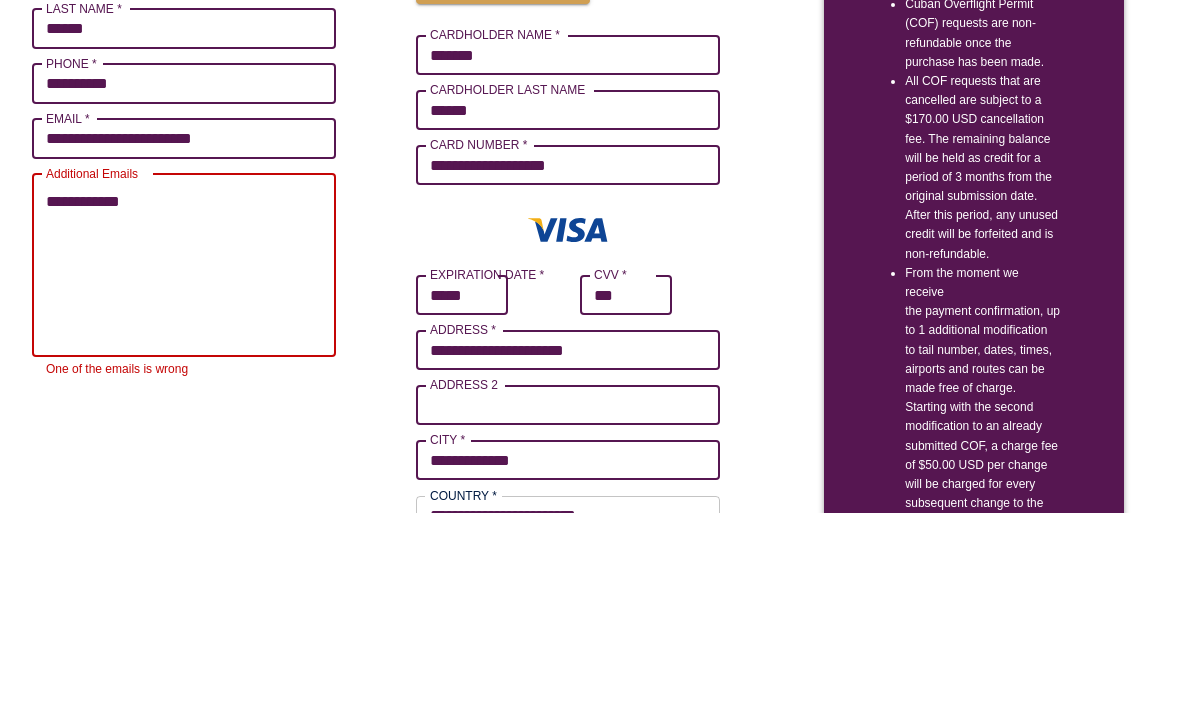 type on "*" 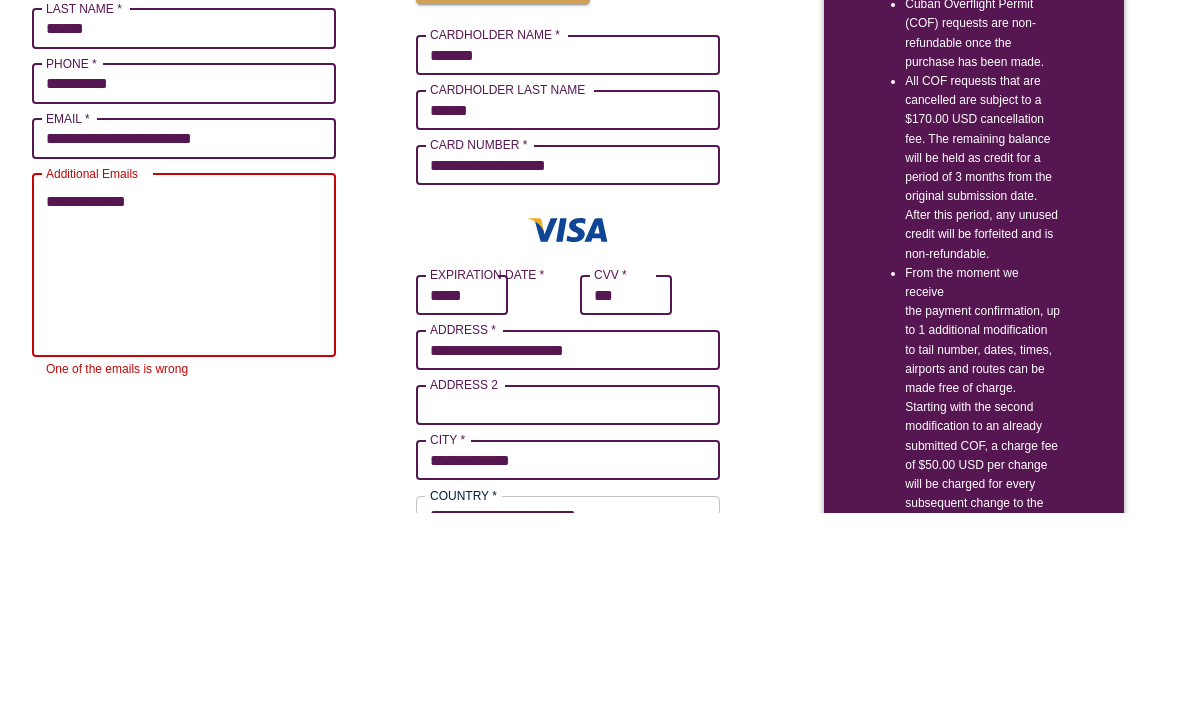 type on "**********" 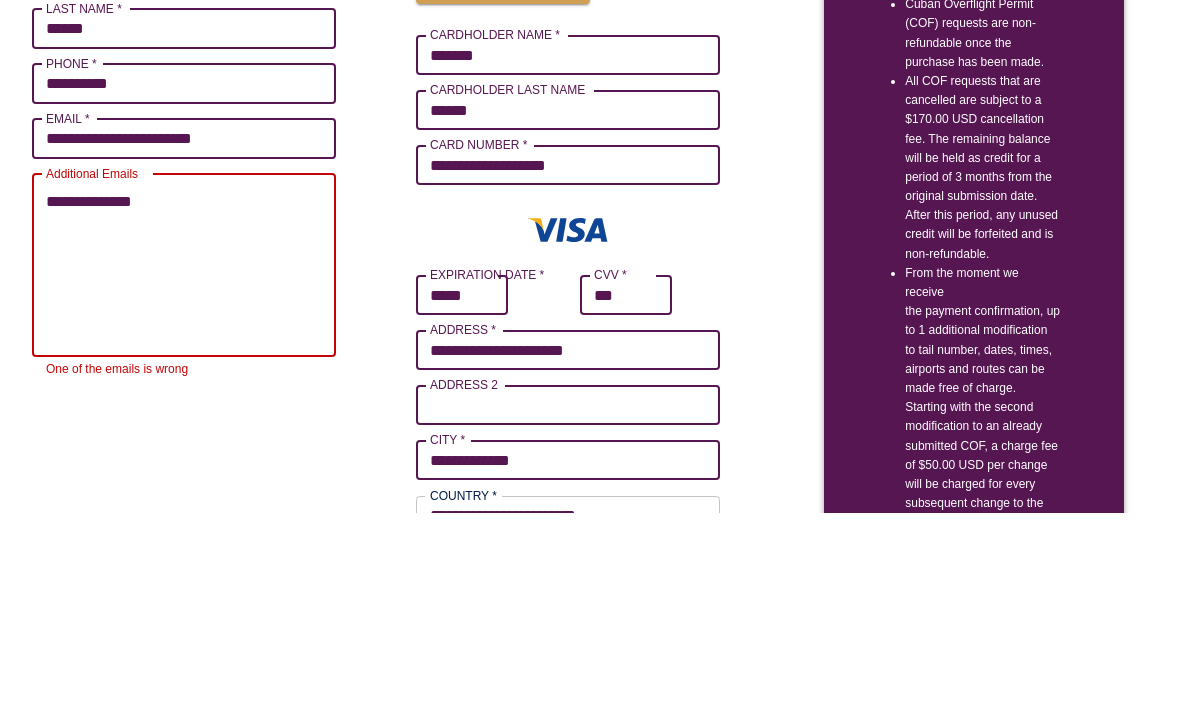 type on "*" 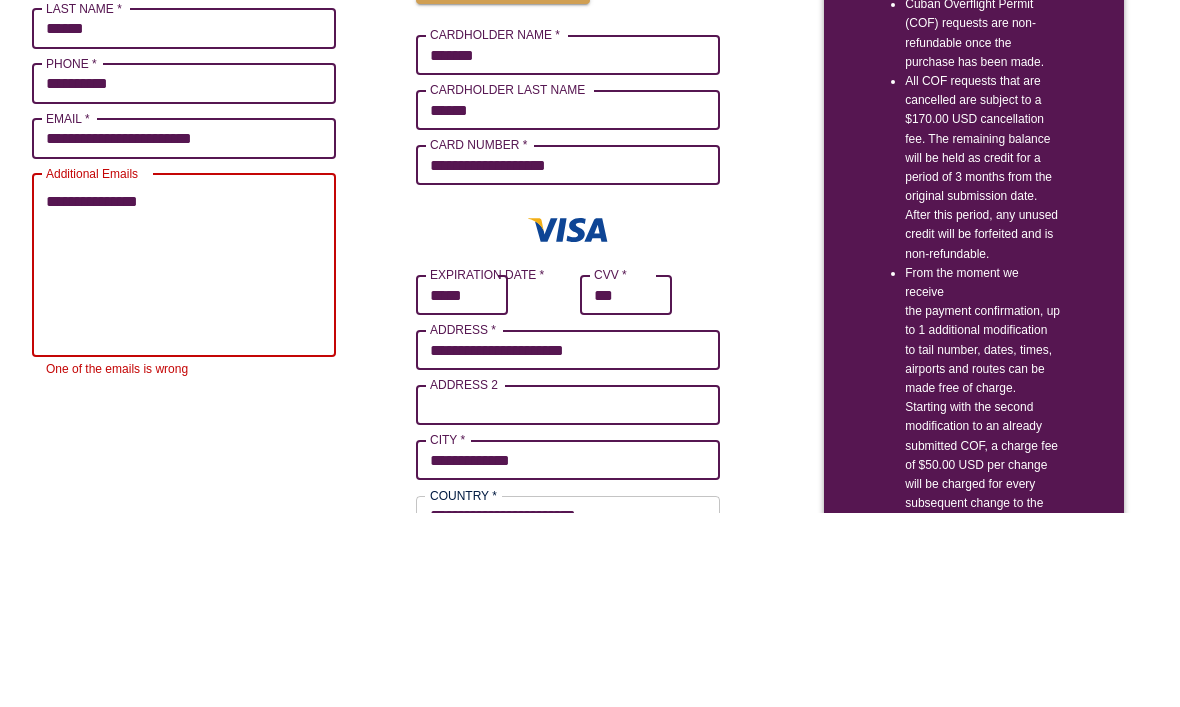 type on "**********" 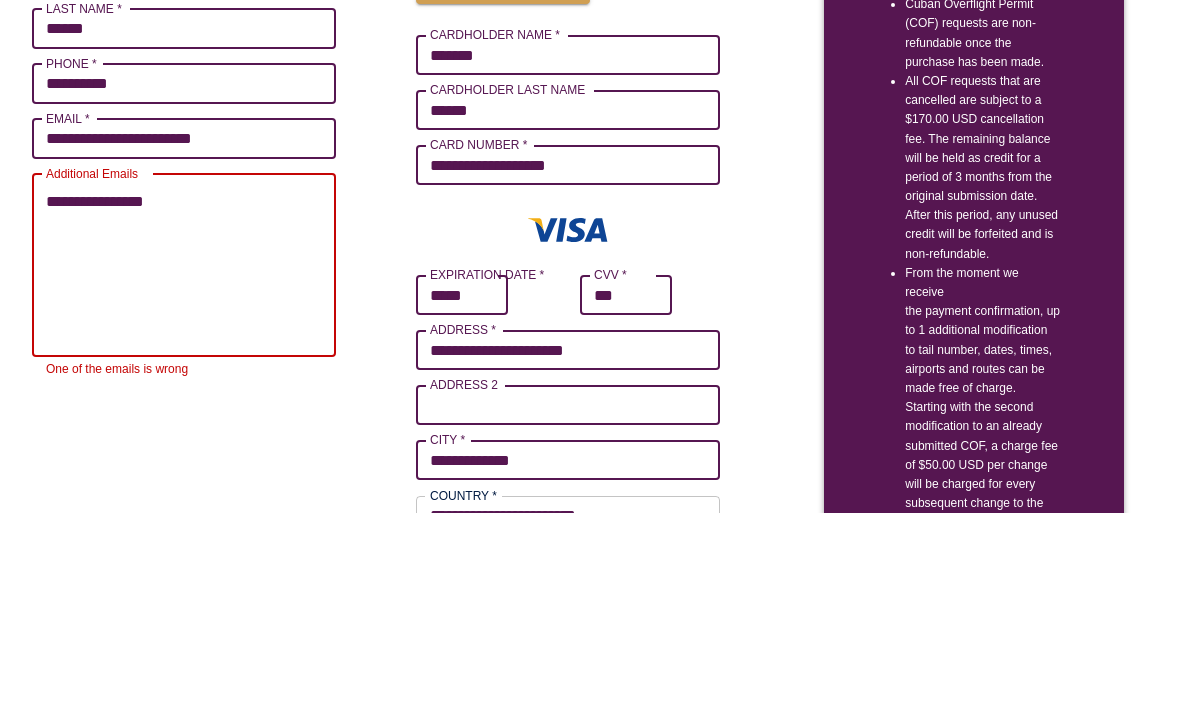 type on "*" 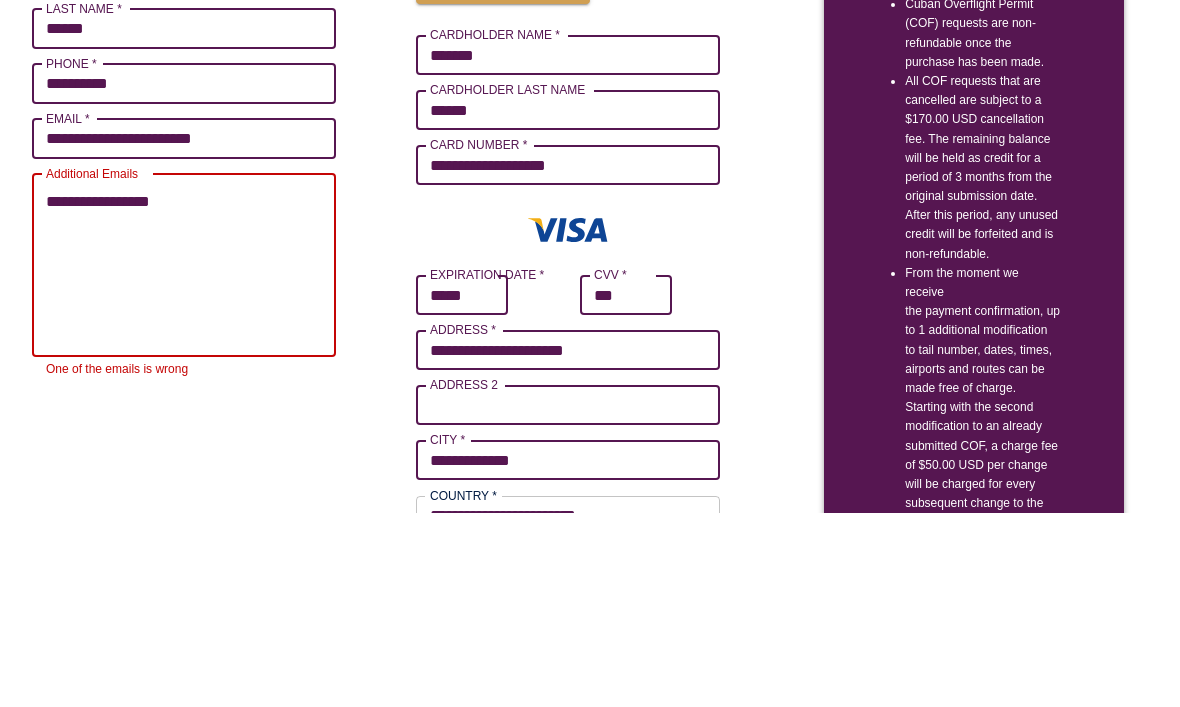 type on "*" 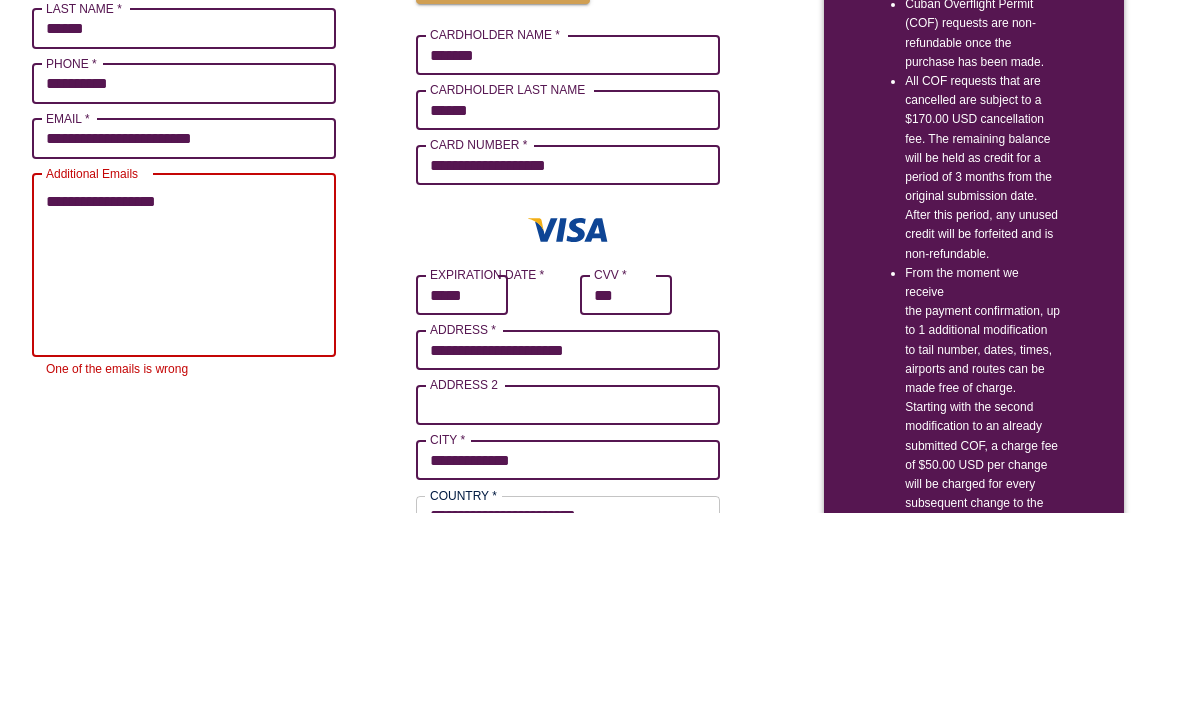type on "*" 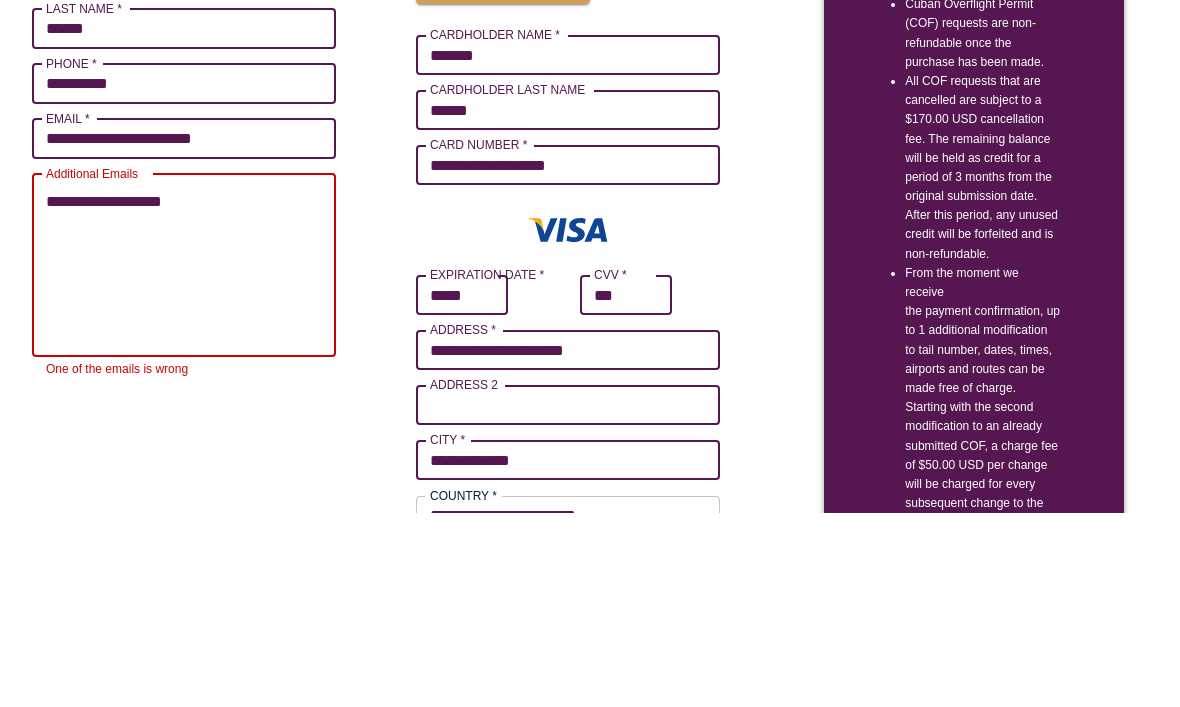type on "*" 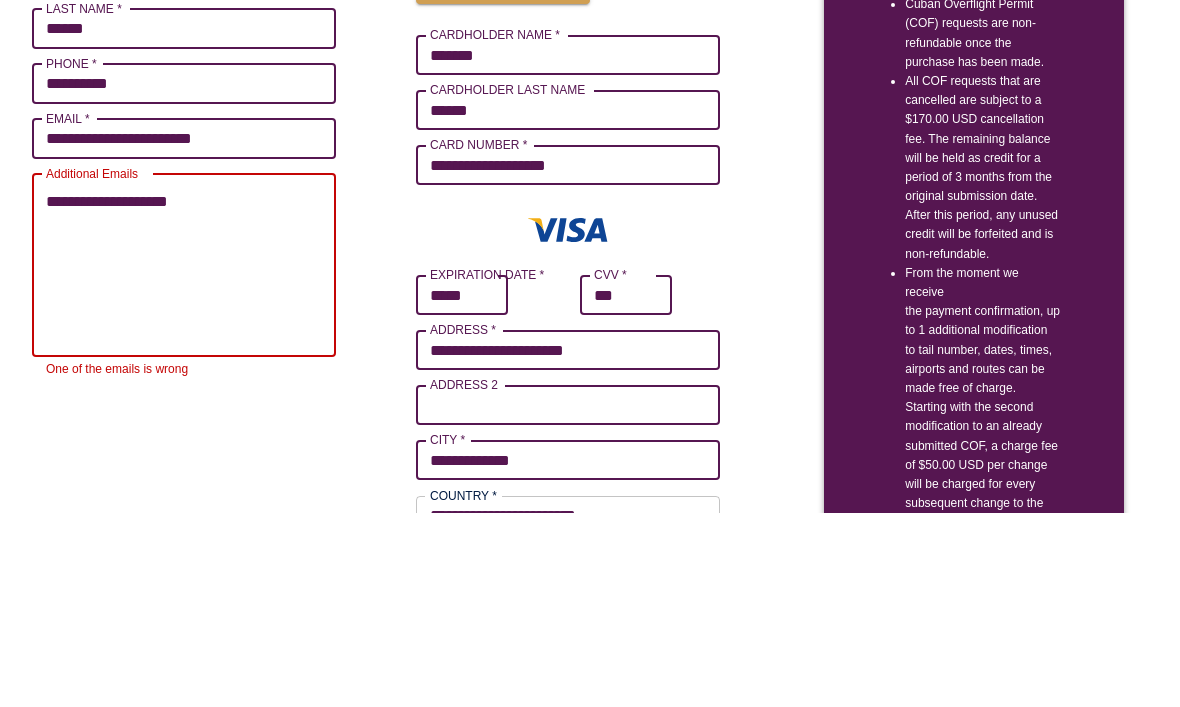 type on "*" 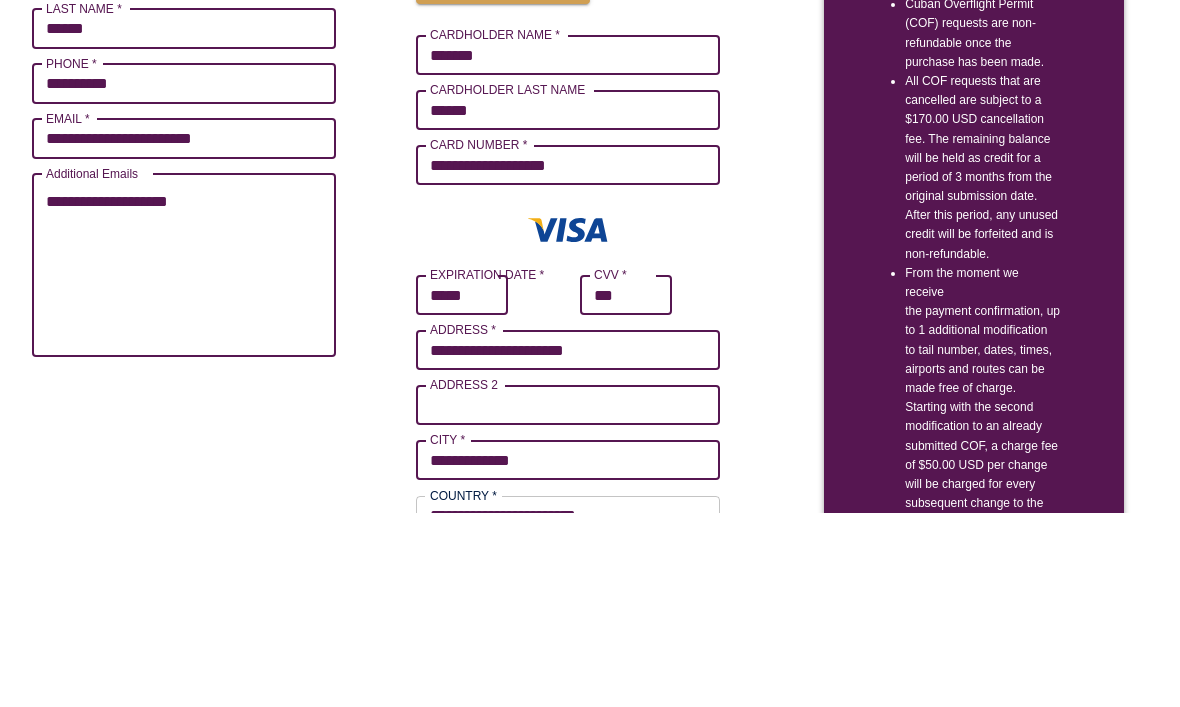 type on "**********" 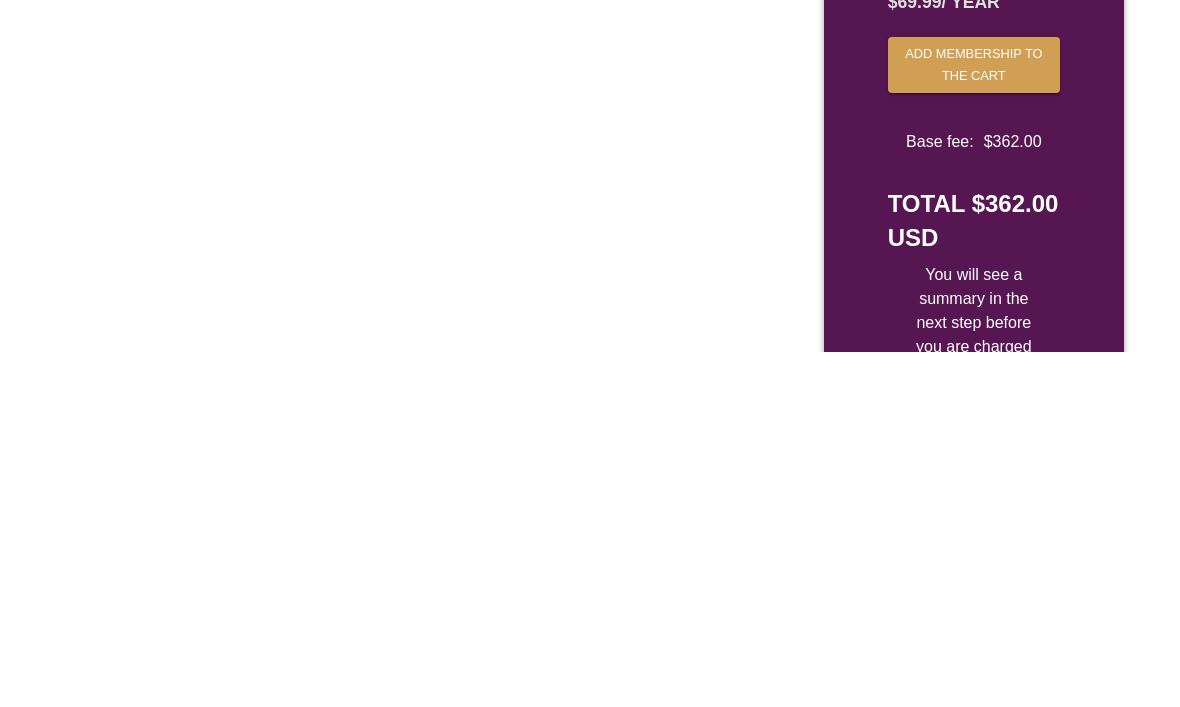 scroll, scrollTop: 1373, scrollLeft: 0, axis: vertical 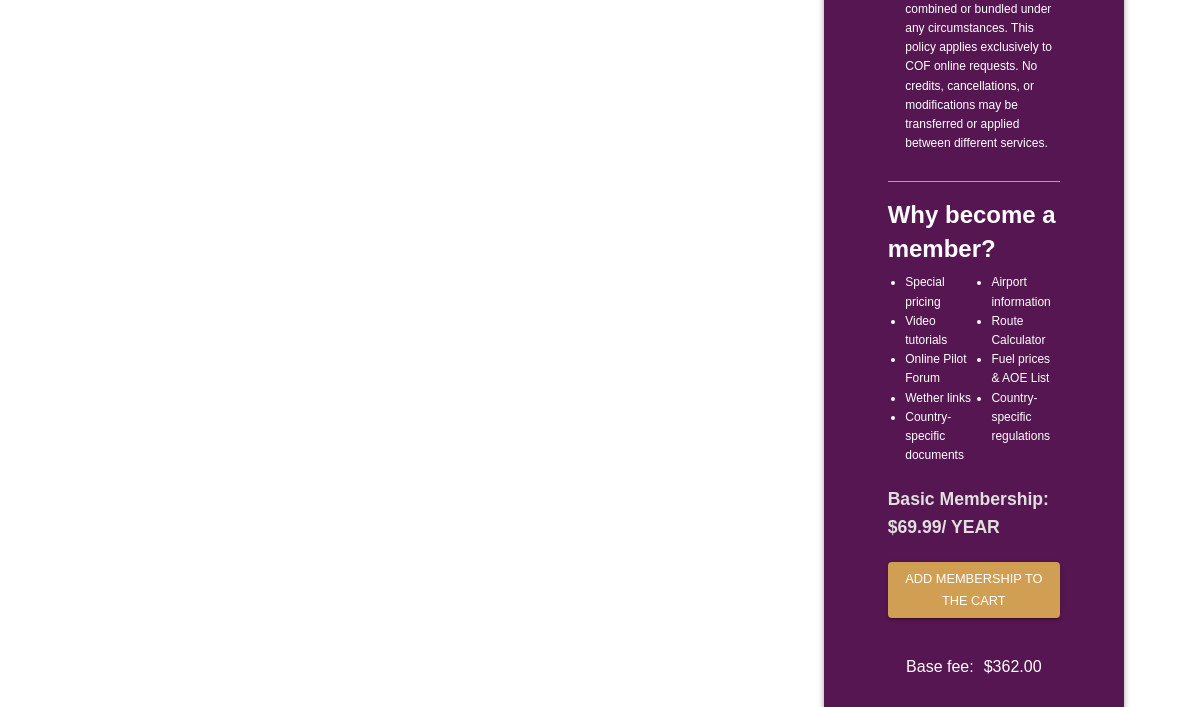 type on "*" 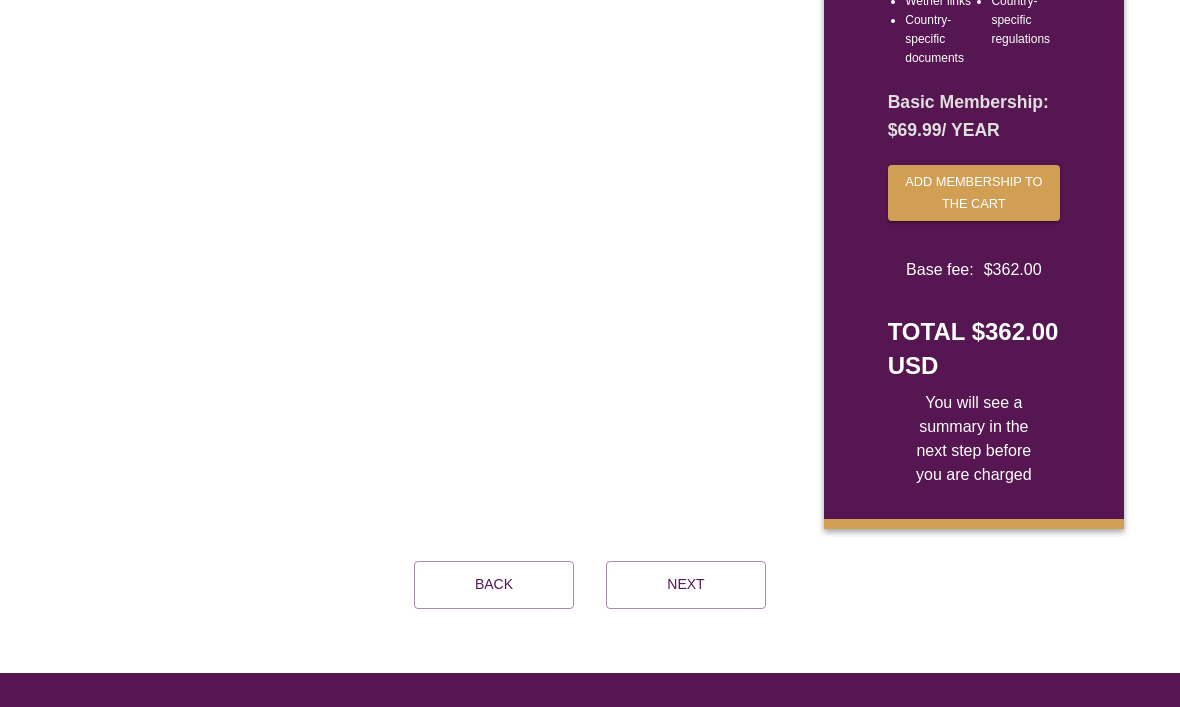 scroll, scrollTop: 1277, scrollLeft: 0, axis: vertical 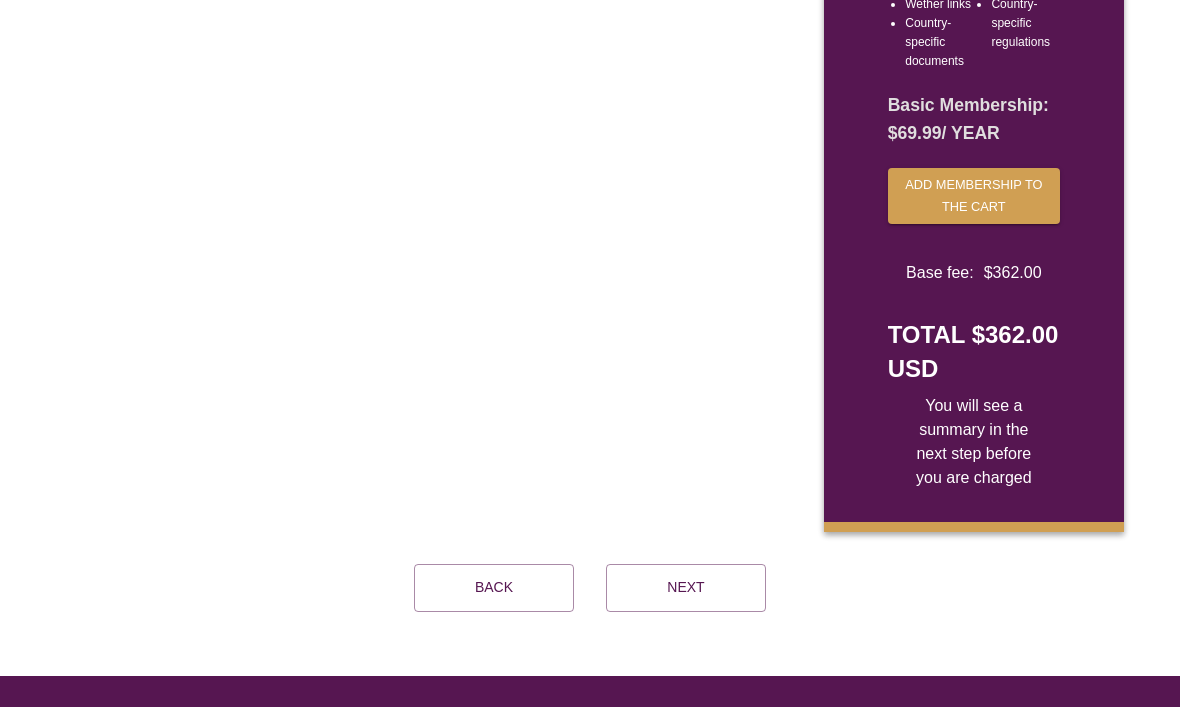 click on "Next" at bounding box center [686, 589] 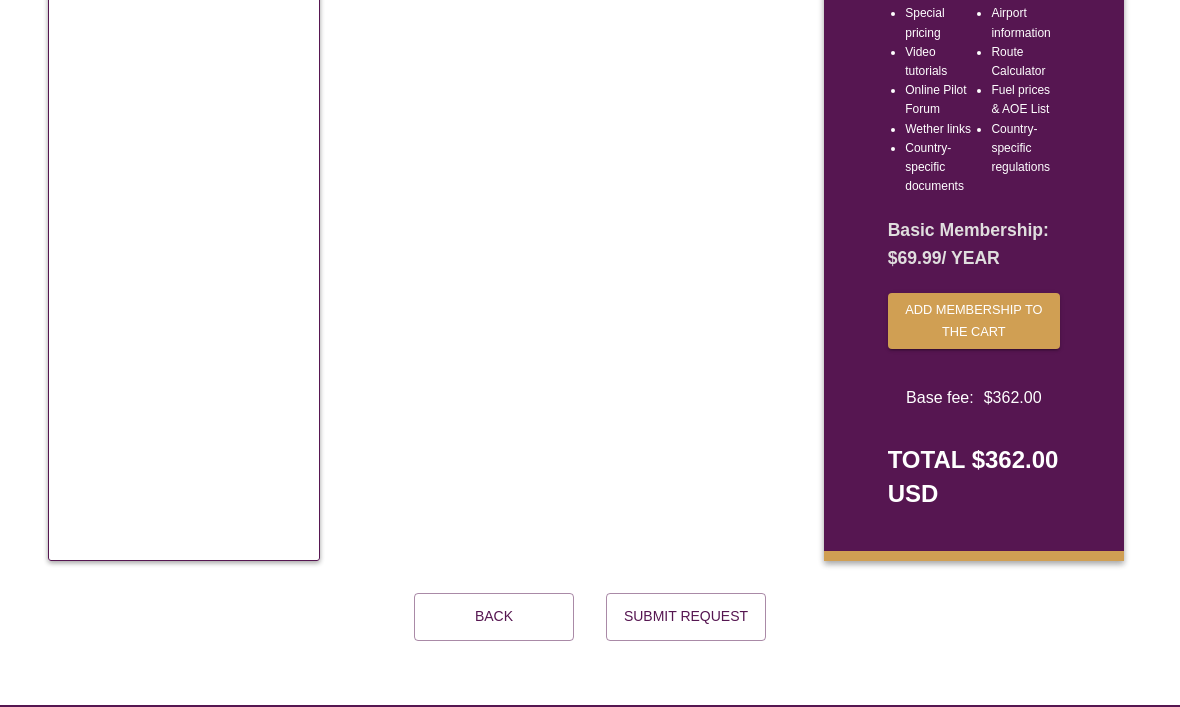 scroll, scrollTop: 1277, scrollLeft: 0, axis: vertical 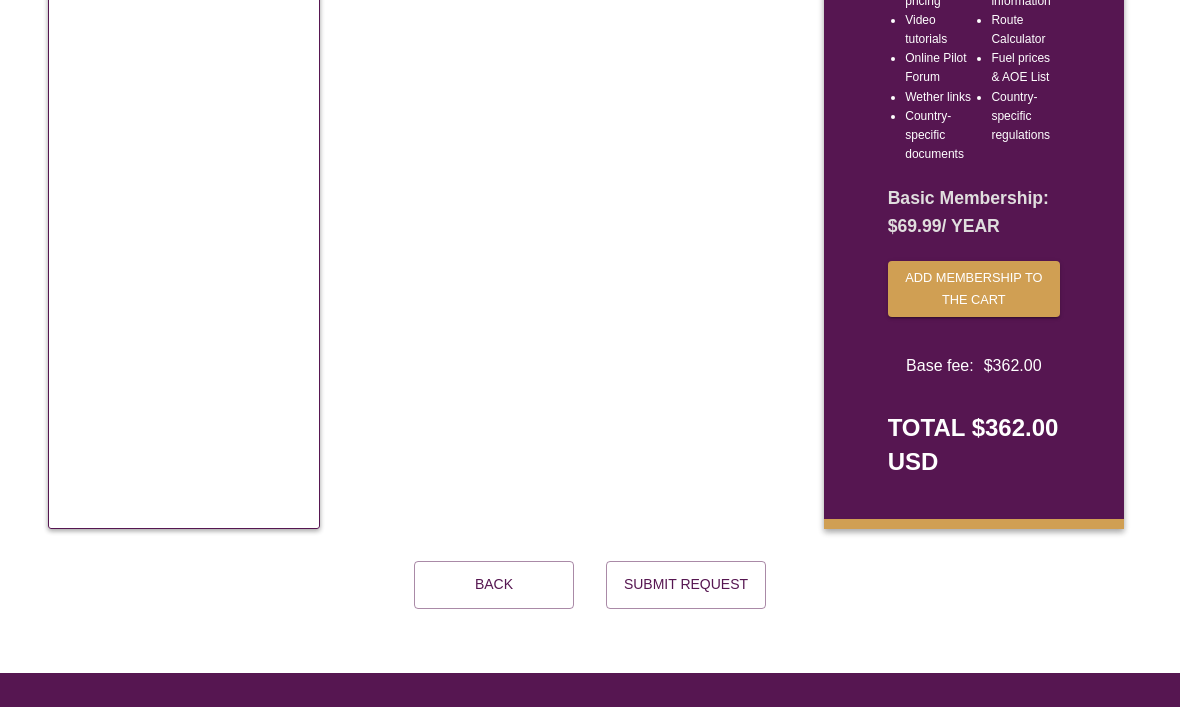 click on "Submit Request" at bounding box center [686, 586] 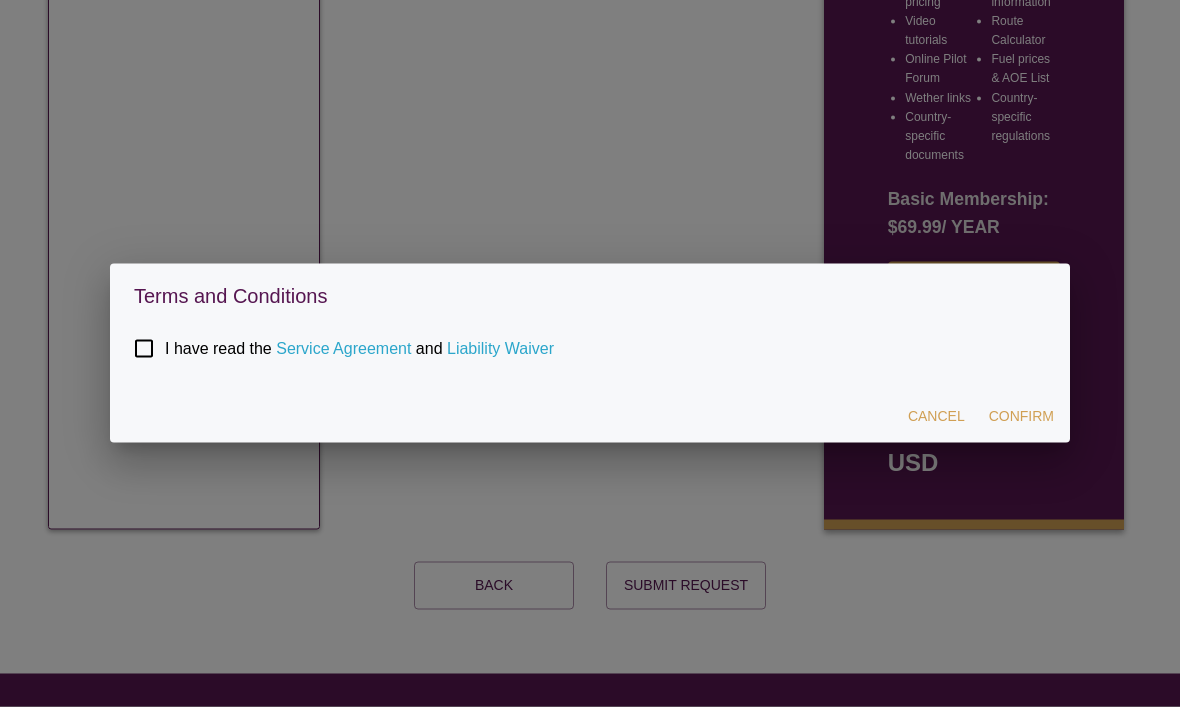 scroll, scrollTop: 1277, scrollLeft: 0, axis: vertical 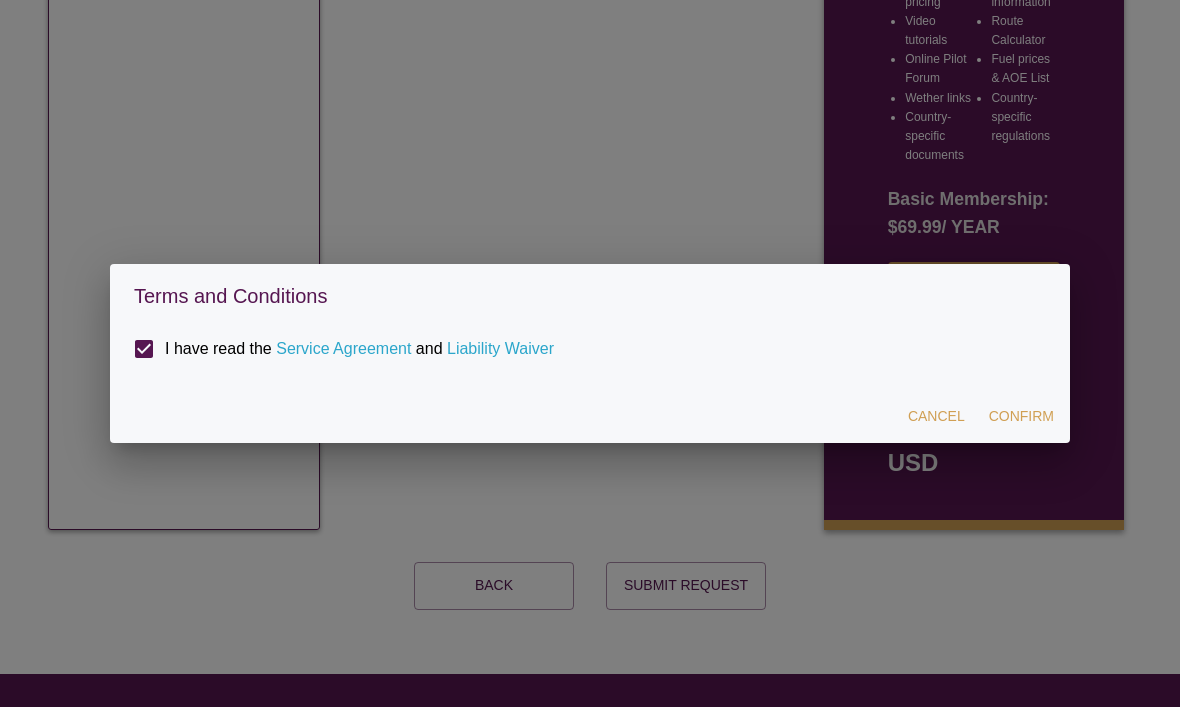 click on "Confirm" at bounding box center [1021, 416] 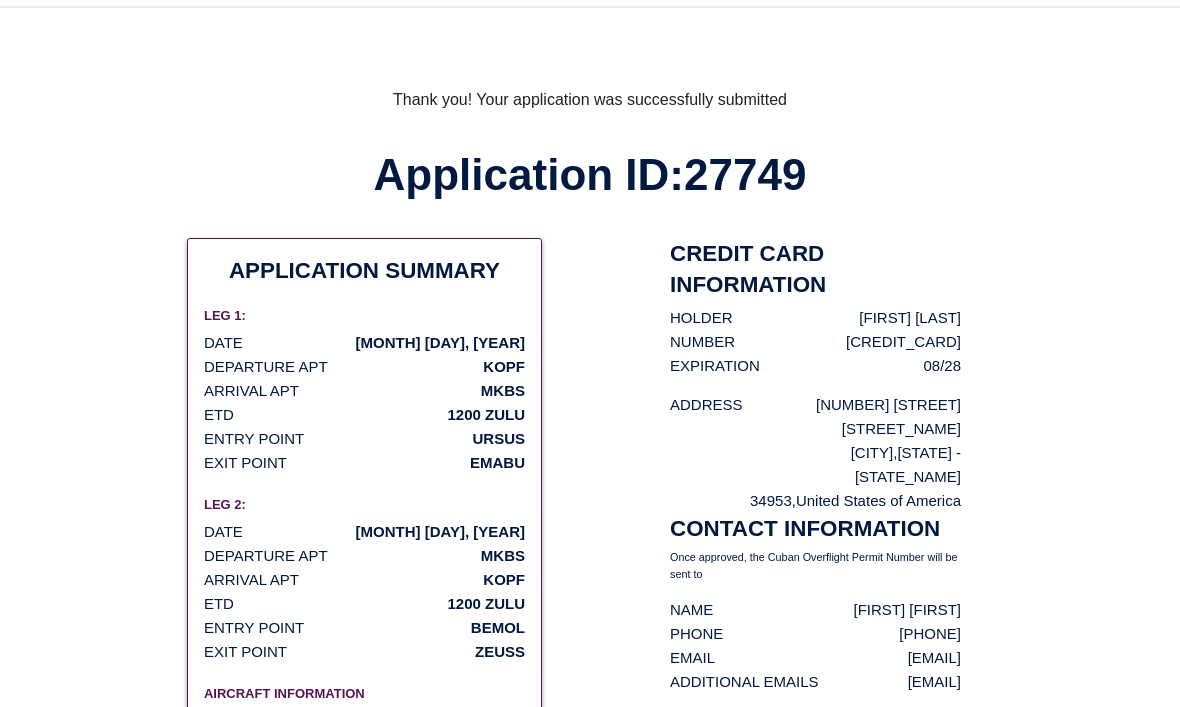 scroll, scrollTop: 126, scrollLeft: 0, axis: vertical 